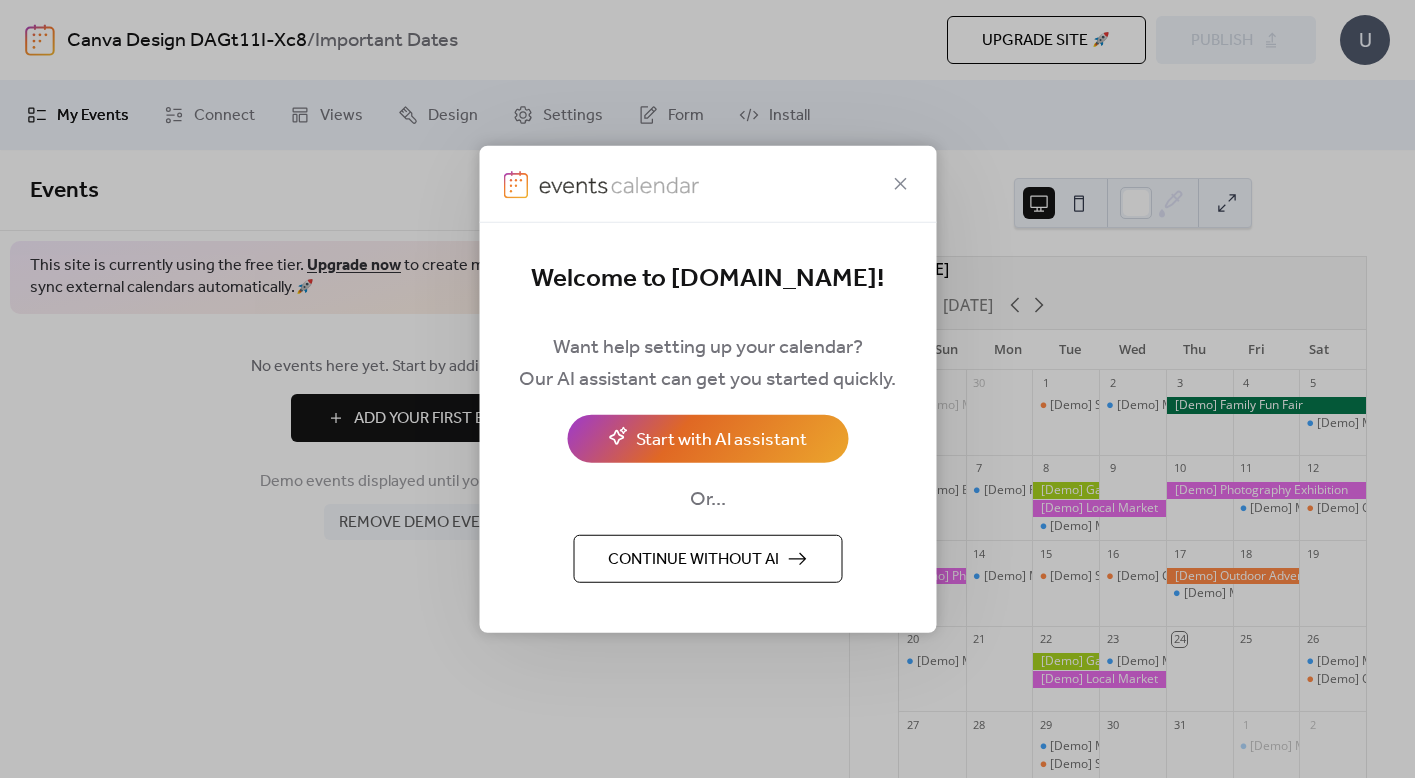 scroll, scrollTop: 0, scrollLeft: 0, axis: both 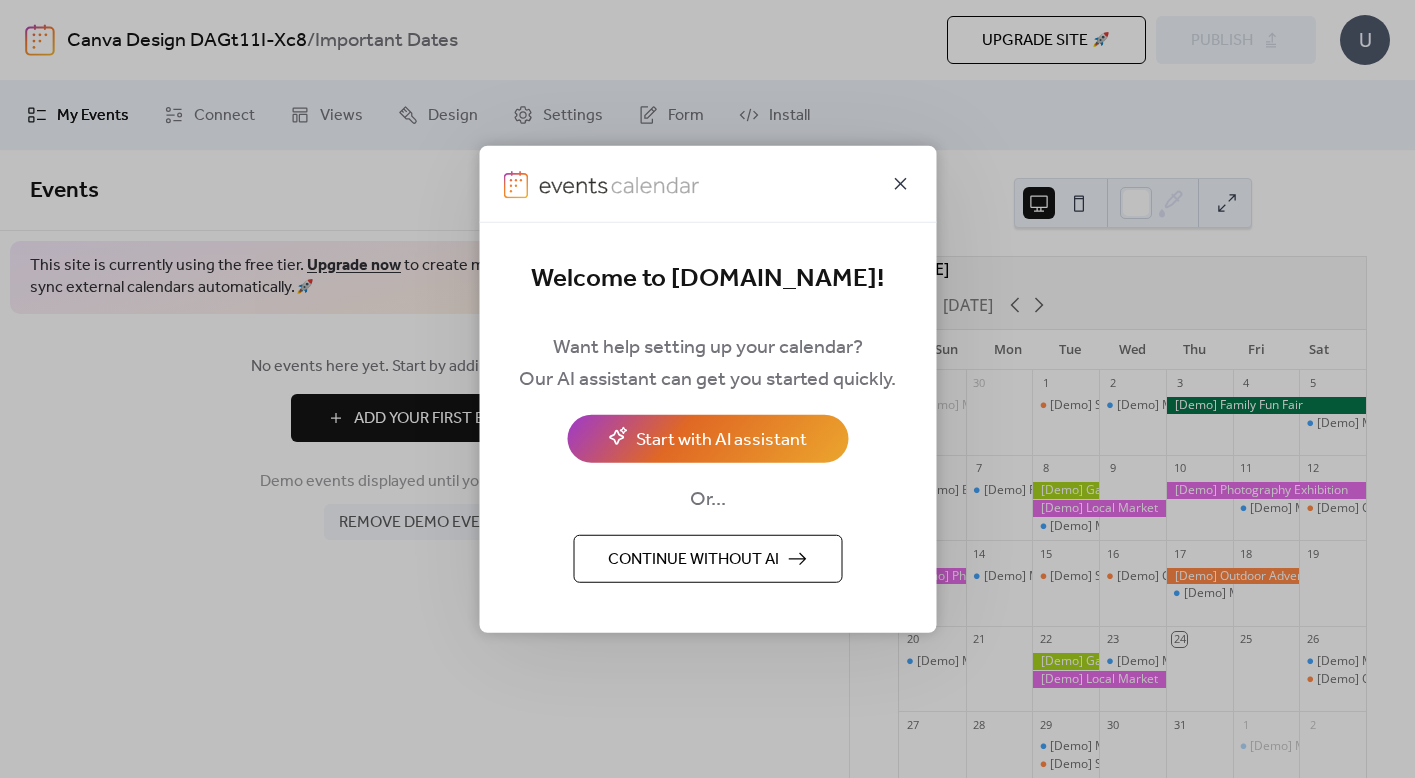 click 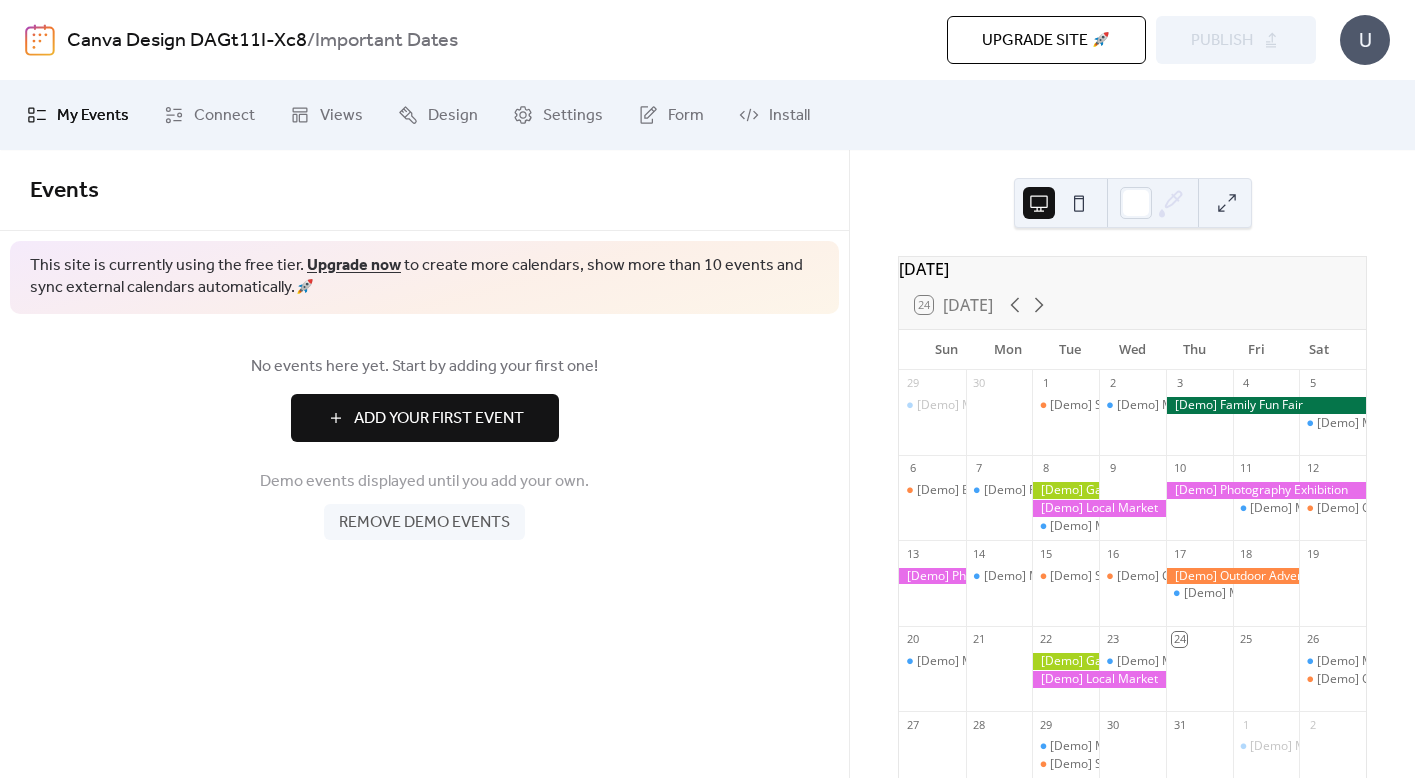 scroll, scrollTop: 0, scrollLeft: 0, axis: both 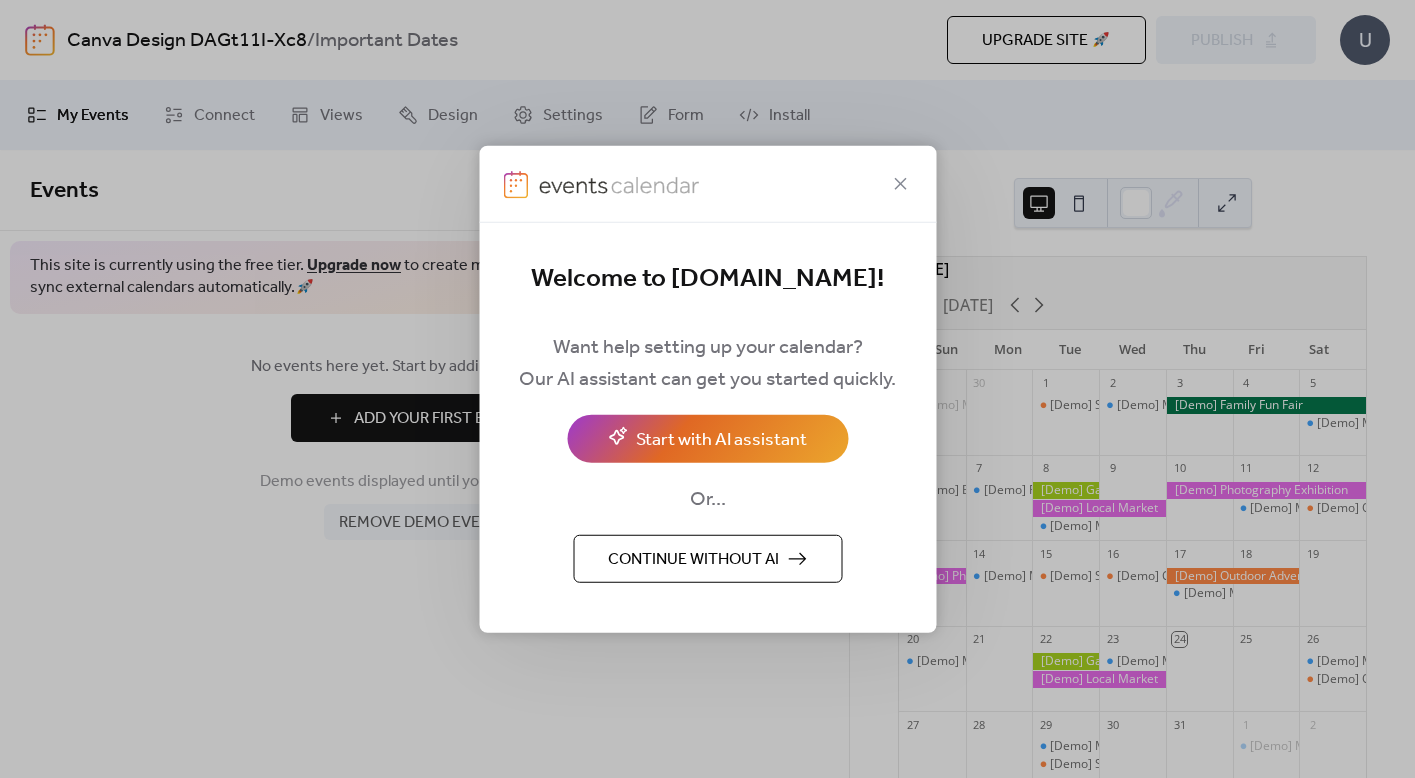 click on "Continue without AI" at bounding box center (693, 559) 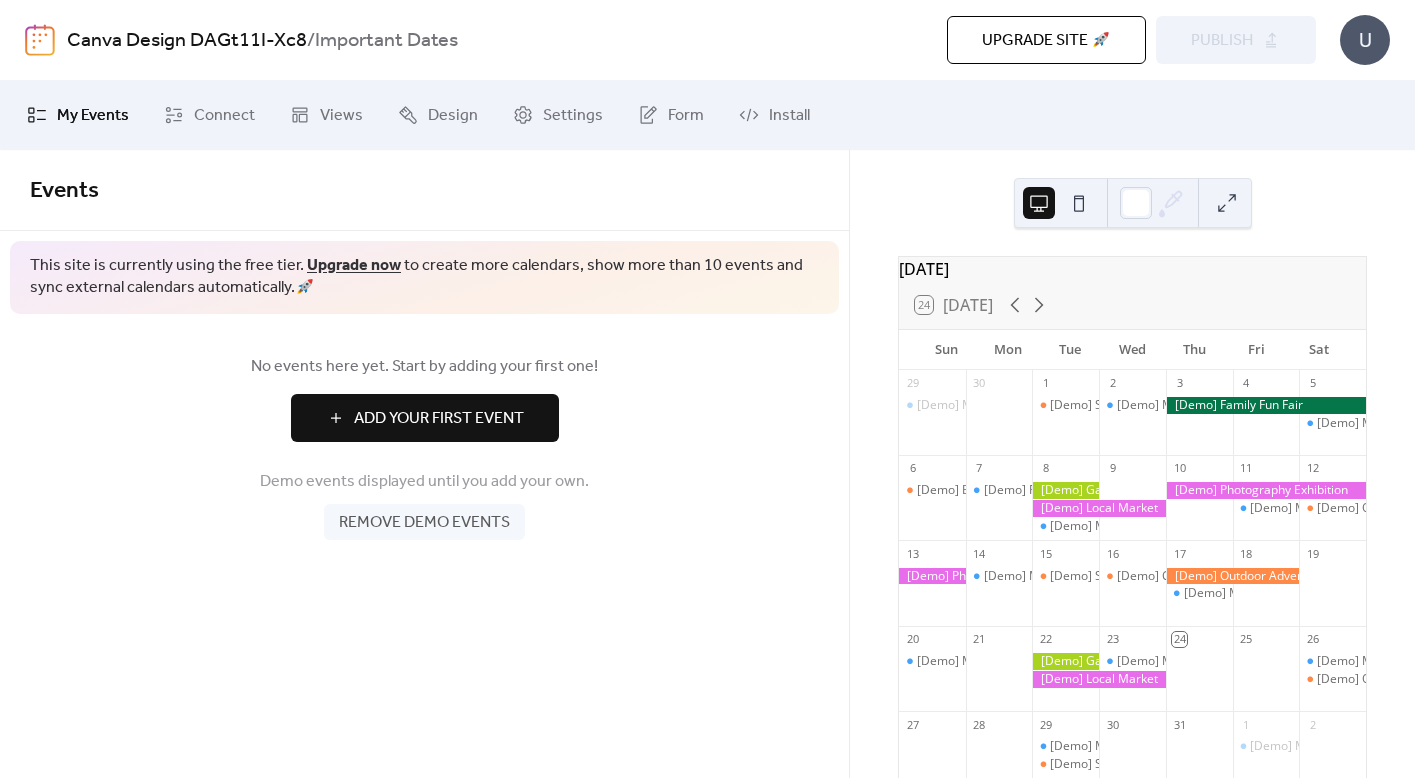 scroll, scrollTop: 0, scrollLeft: 0, axis: both 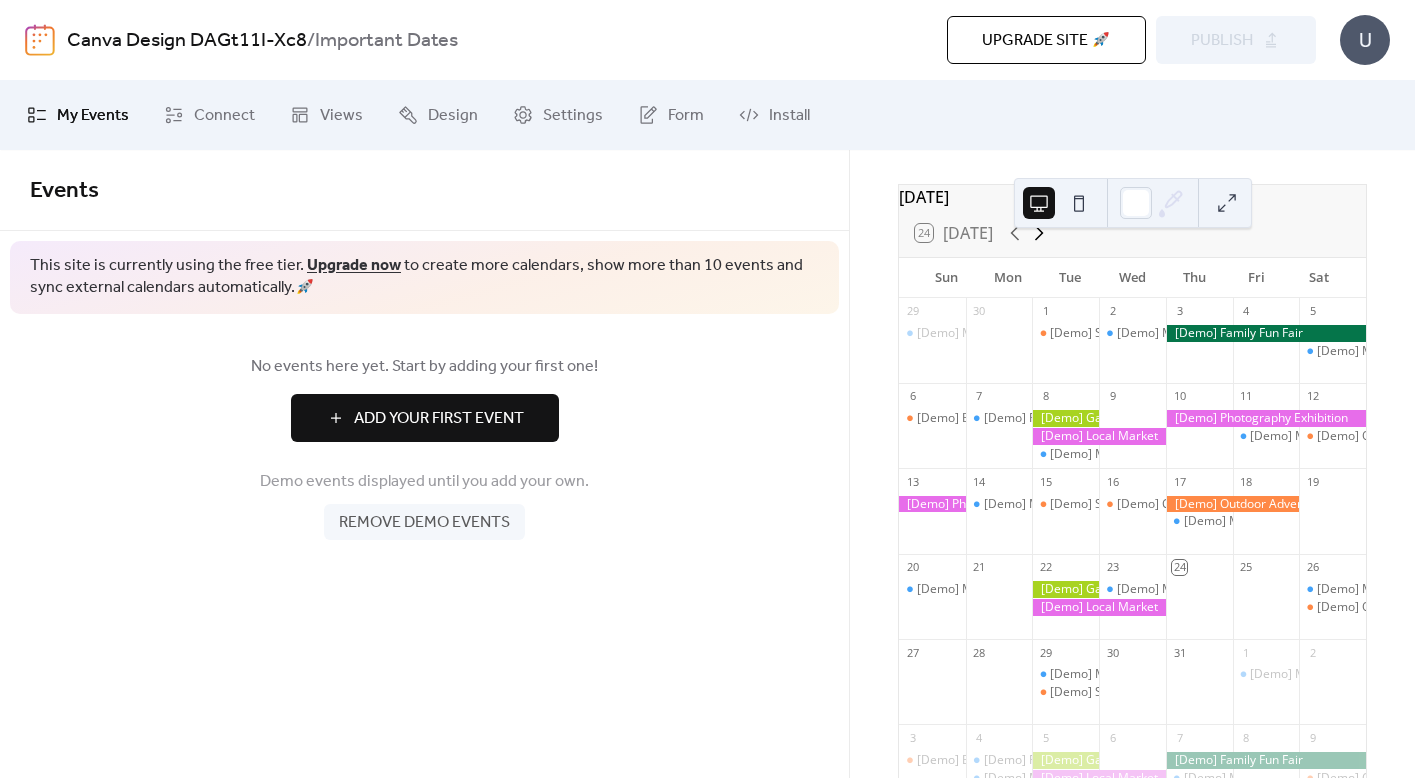 click 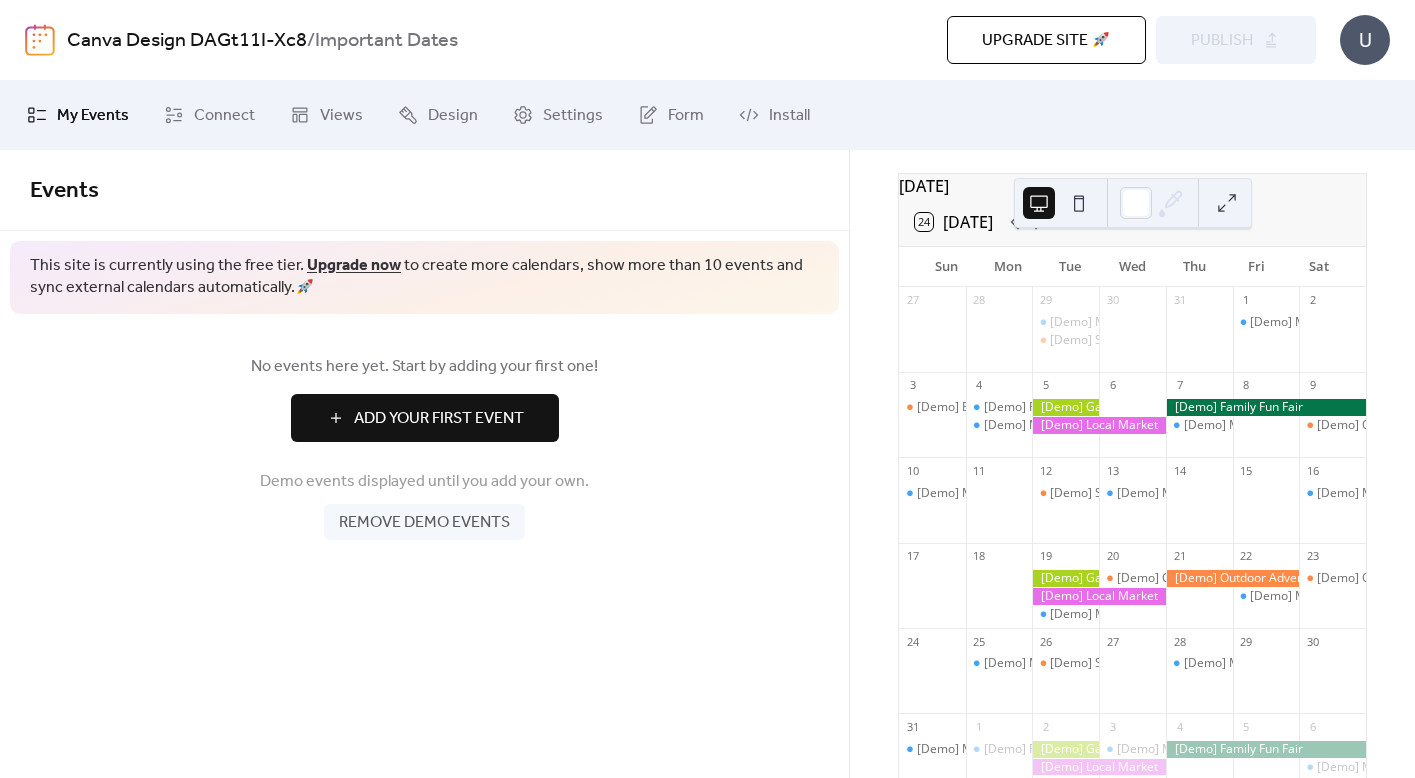 scroll, scrollTop: 87, scrollLeft: 0, axis: vertical 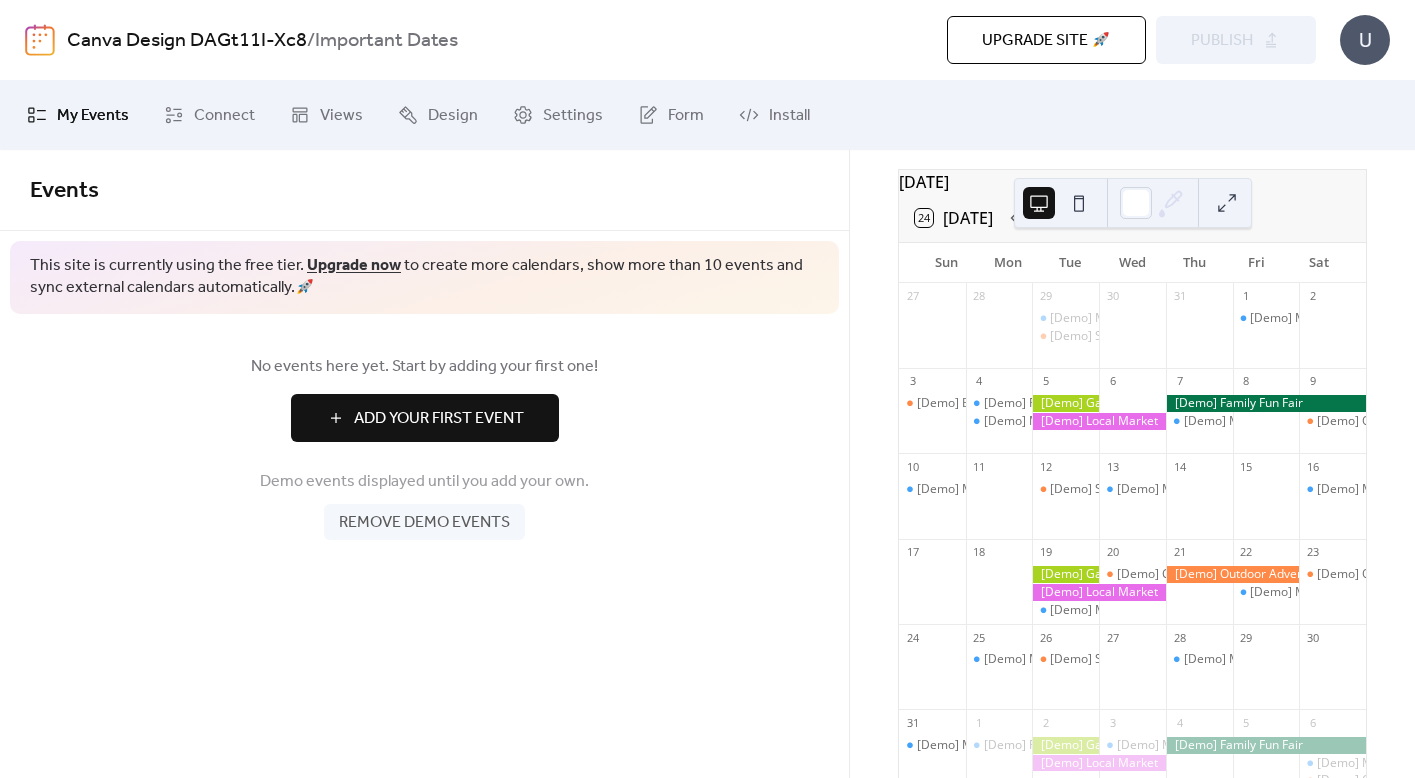 click on "Remove demo events" at bounding box center [424, 523] 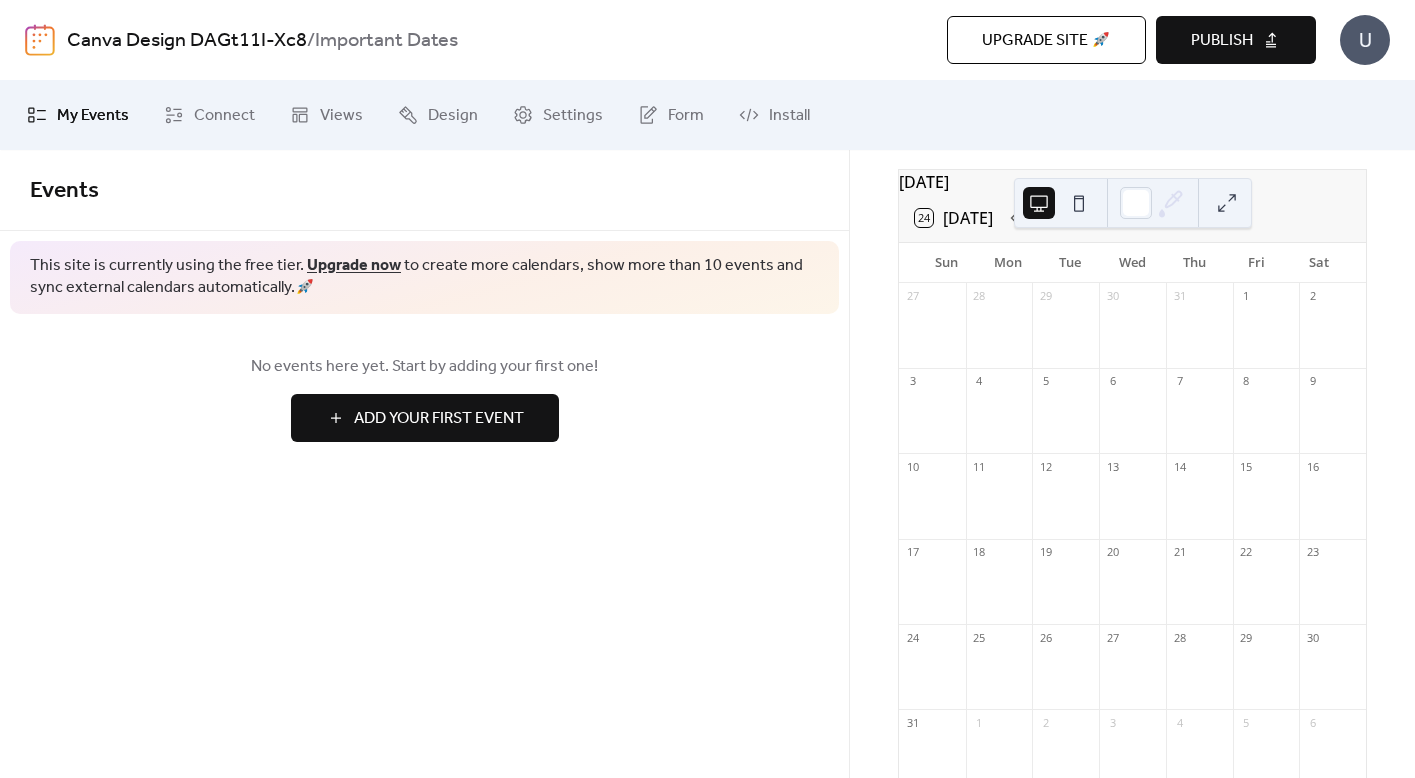 click on "Add Your First Event" at bounding box center (439, 419) 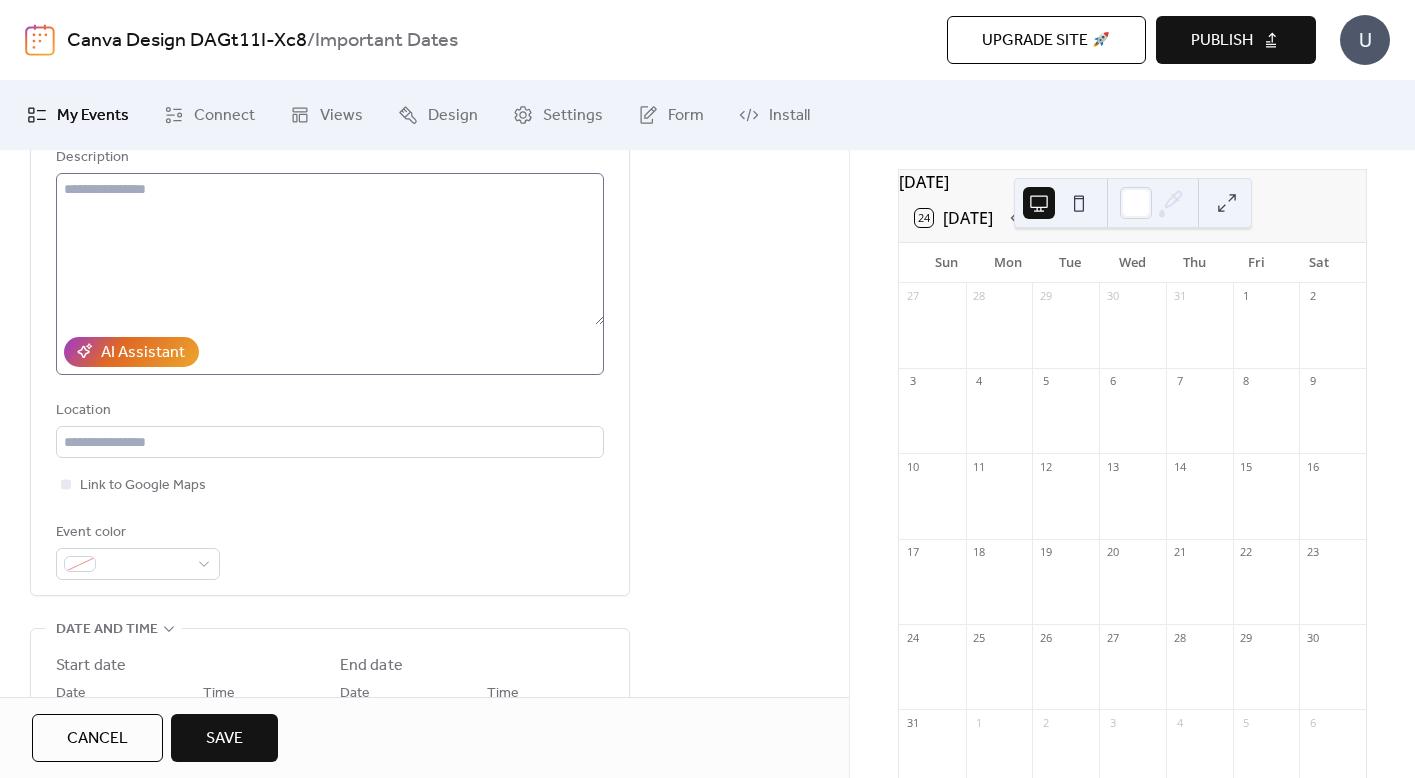 scroll, scrollTop: 223, scrollLeft: 0, axis: vertical 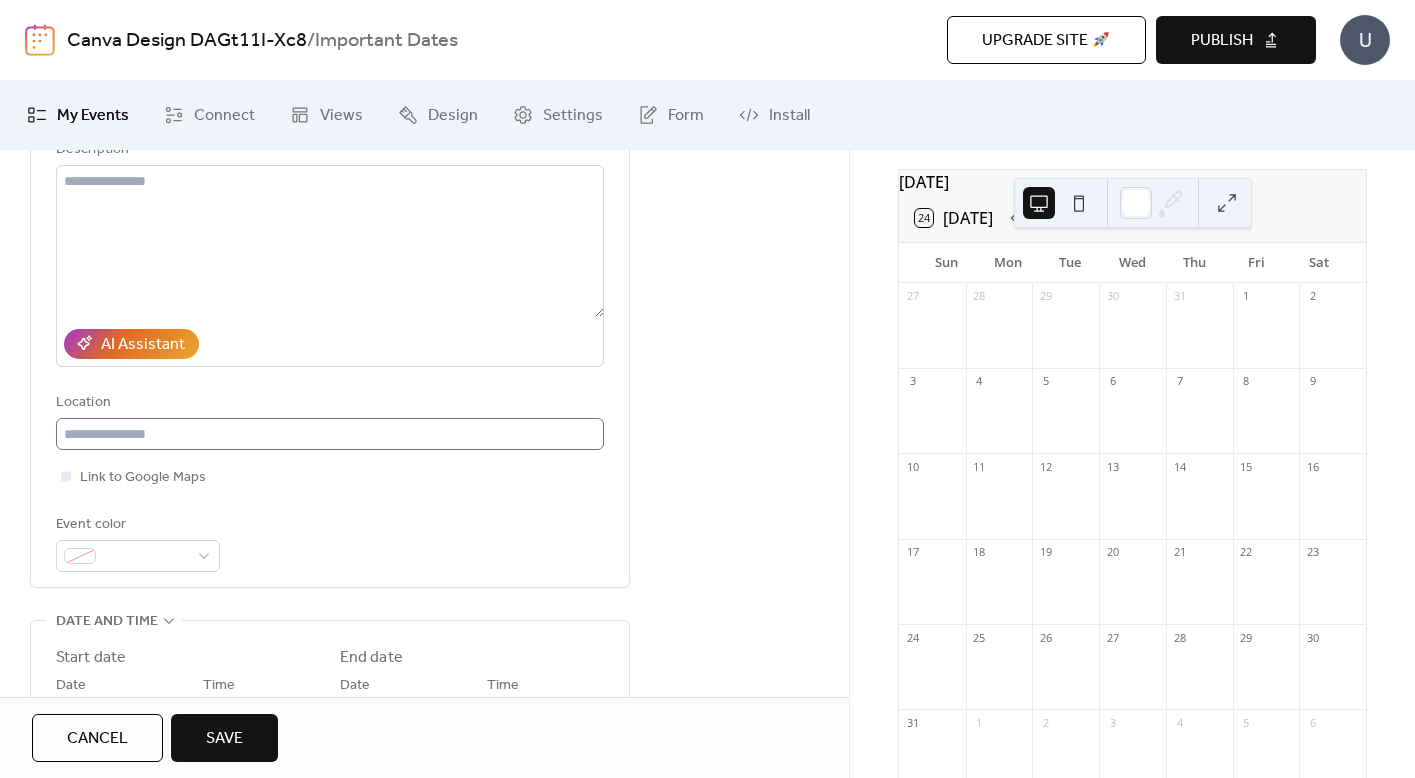 type on "**********" 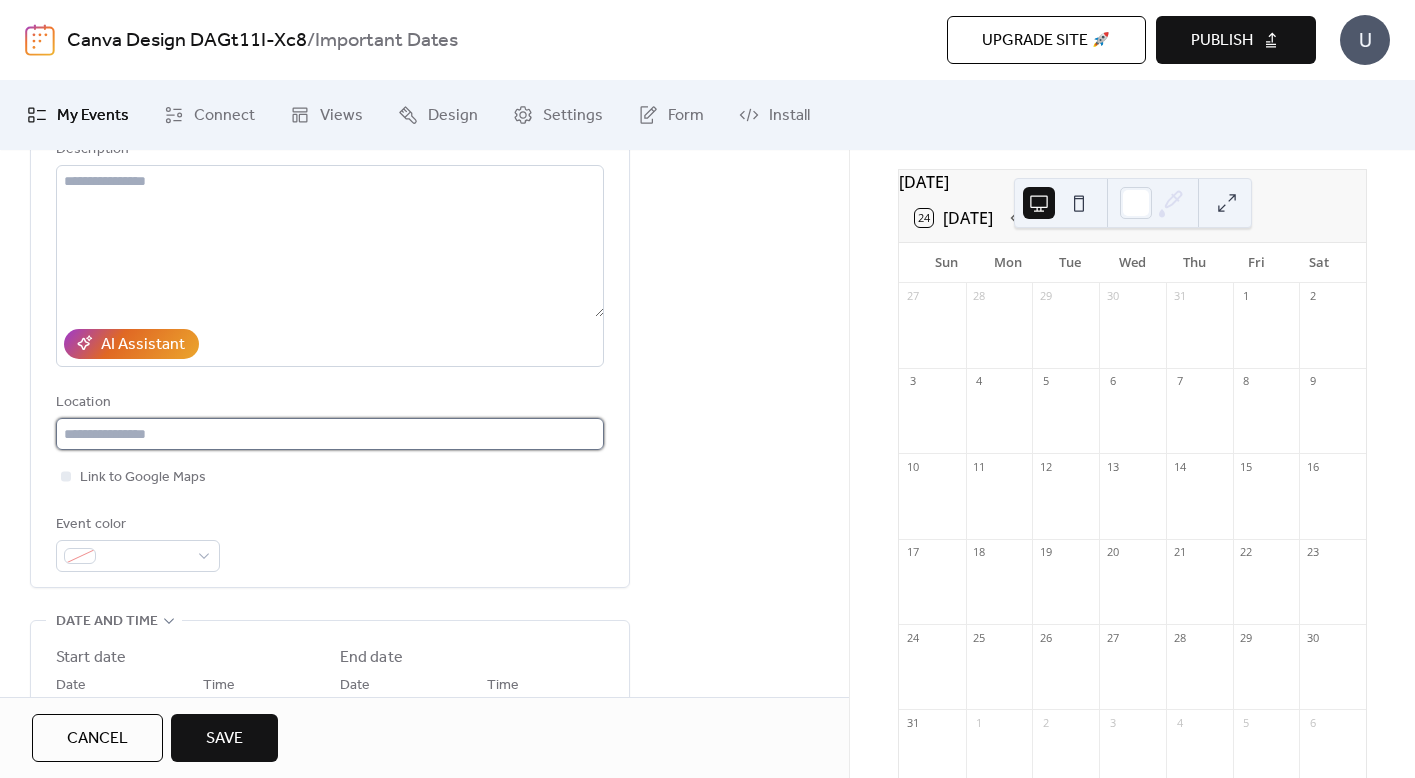 click at bounding box center (330, 434) 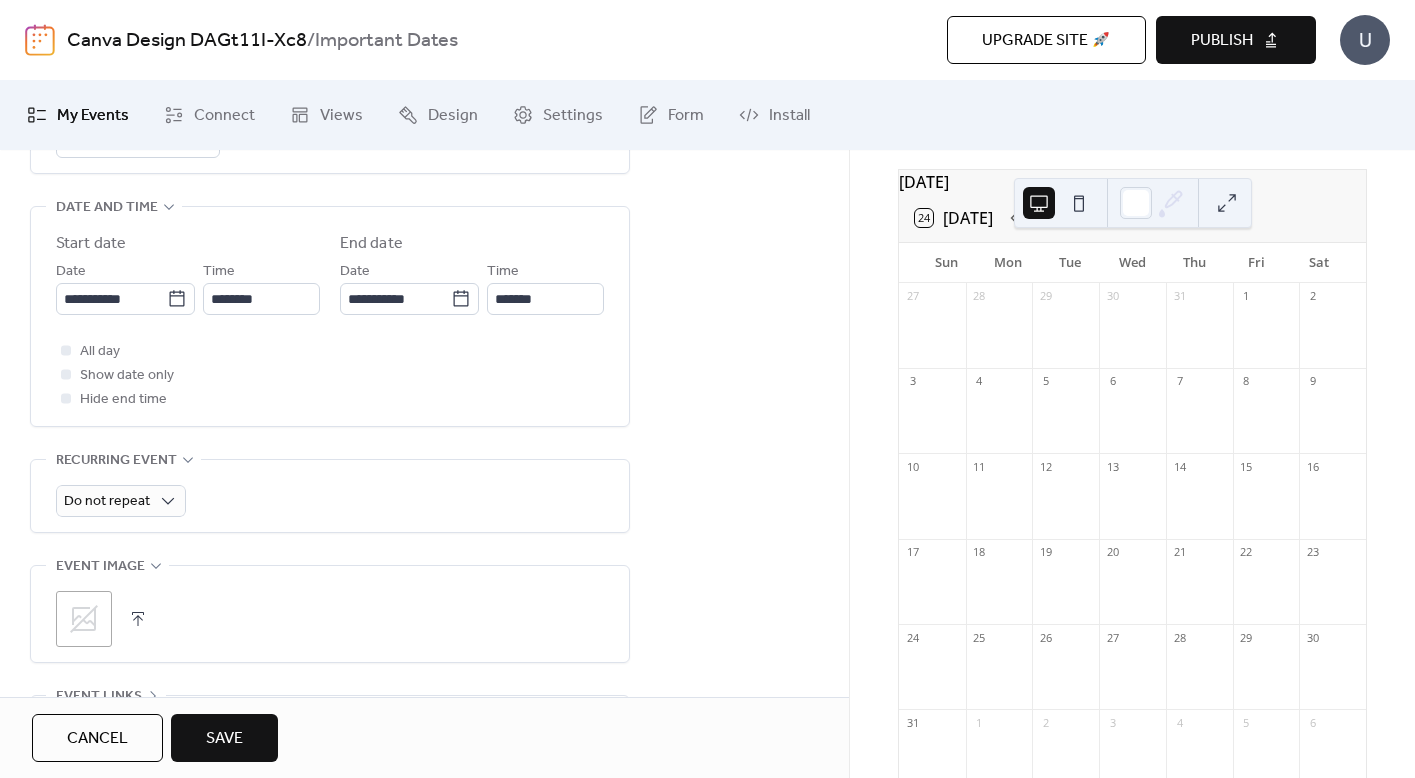 scroll, scrollTop: 636, scrollLeft: 0, axis: vertical 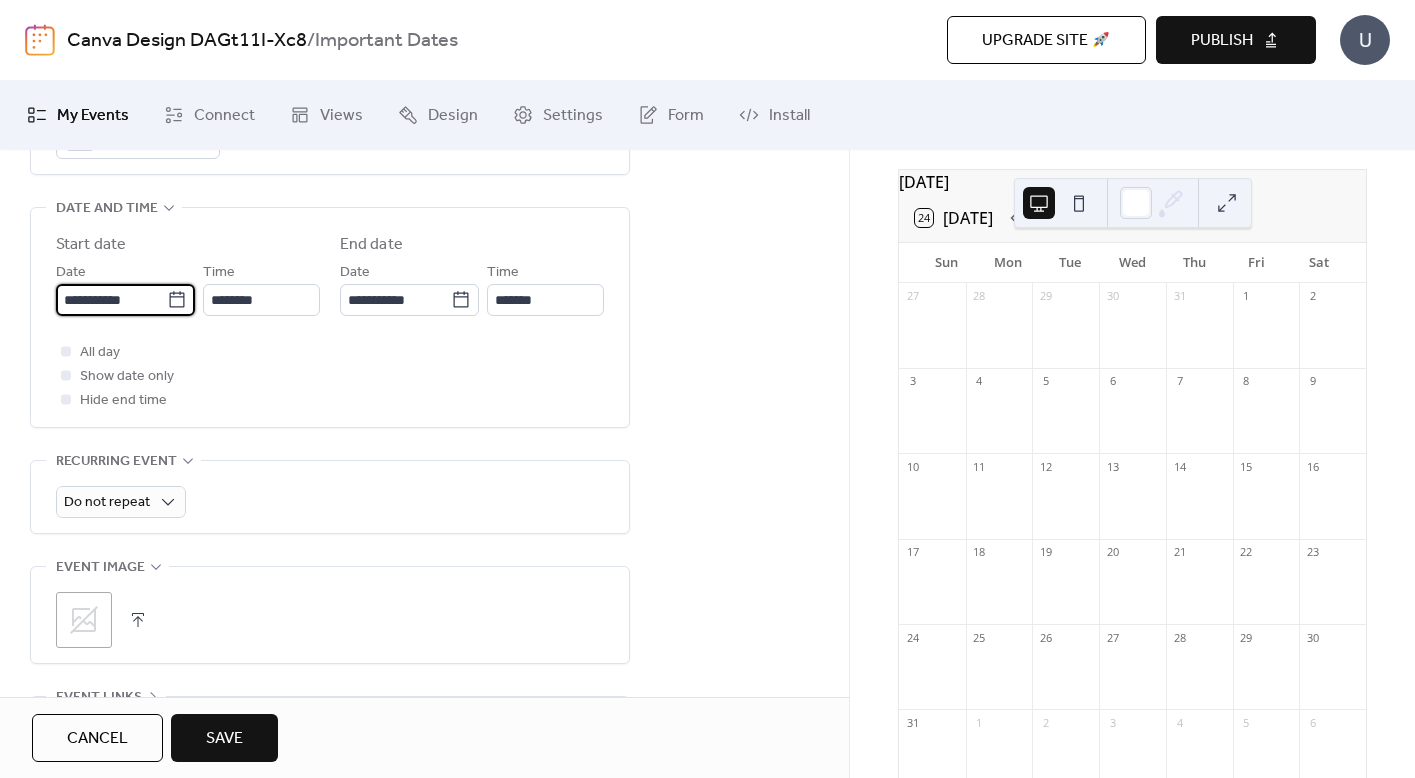 click on "**********" at bounding box center (111, 300) 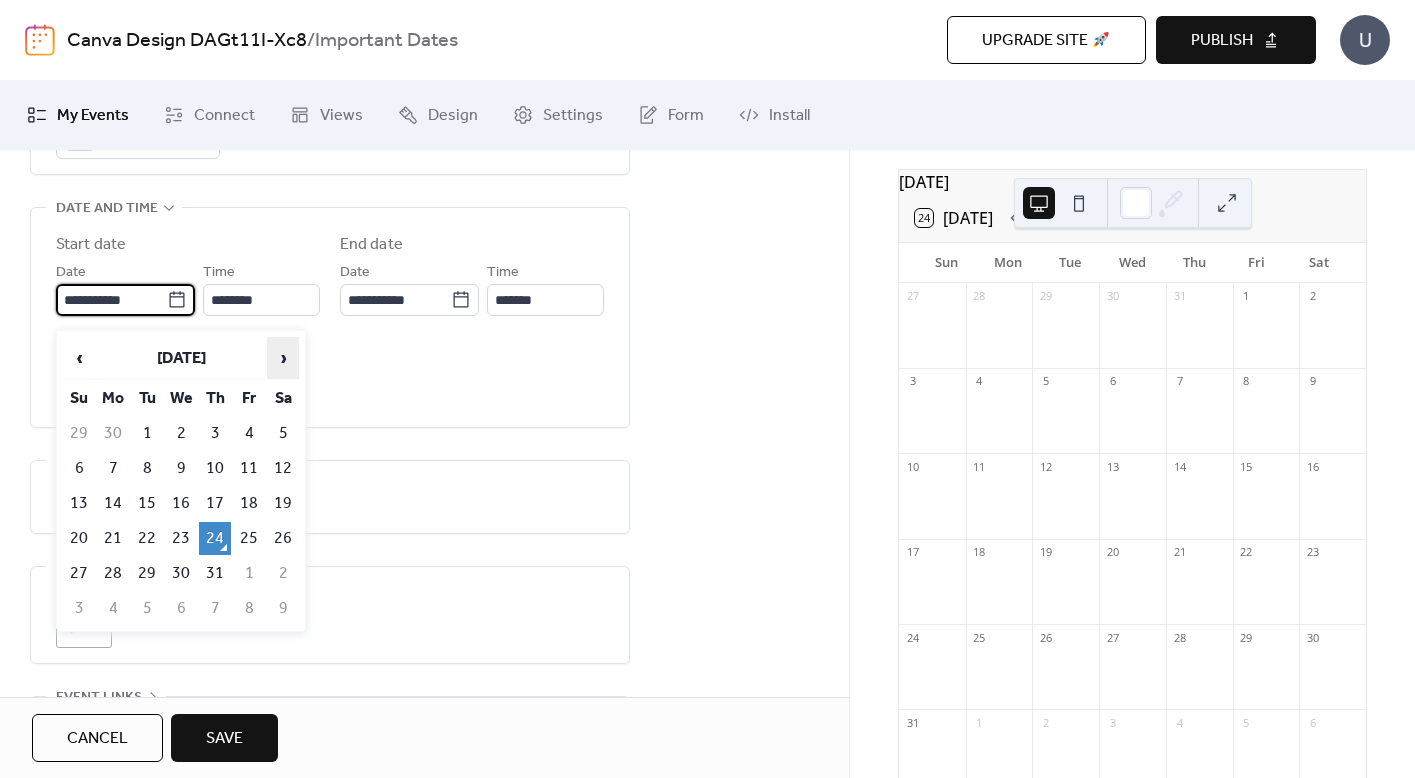 click on "›" at bounding box center [283, 358] 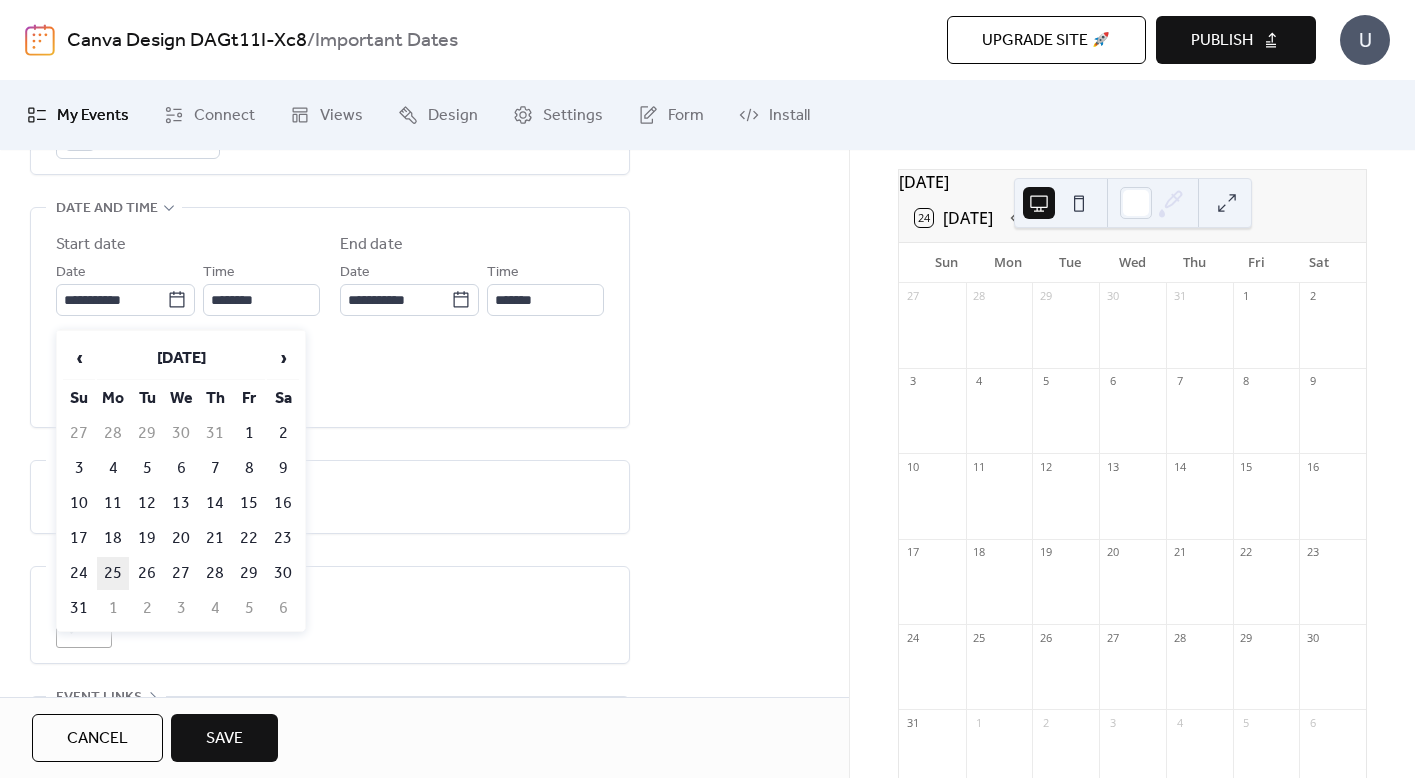 click on "25" at bounding box center [113, 573] 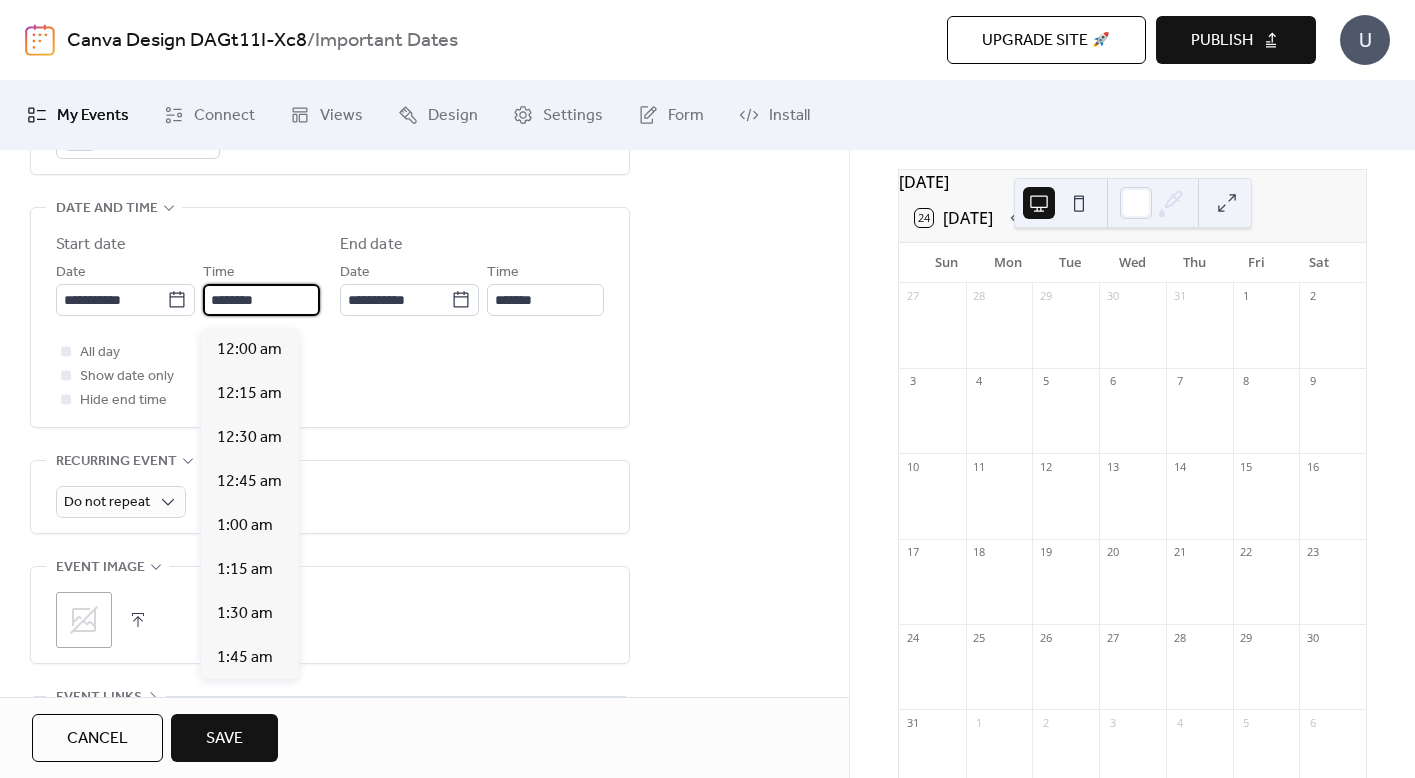 scroll, scrollTop: 2112, scrollLeft: 0, axis: vertical 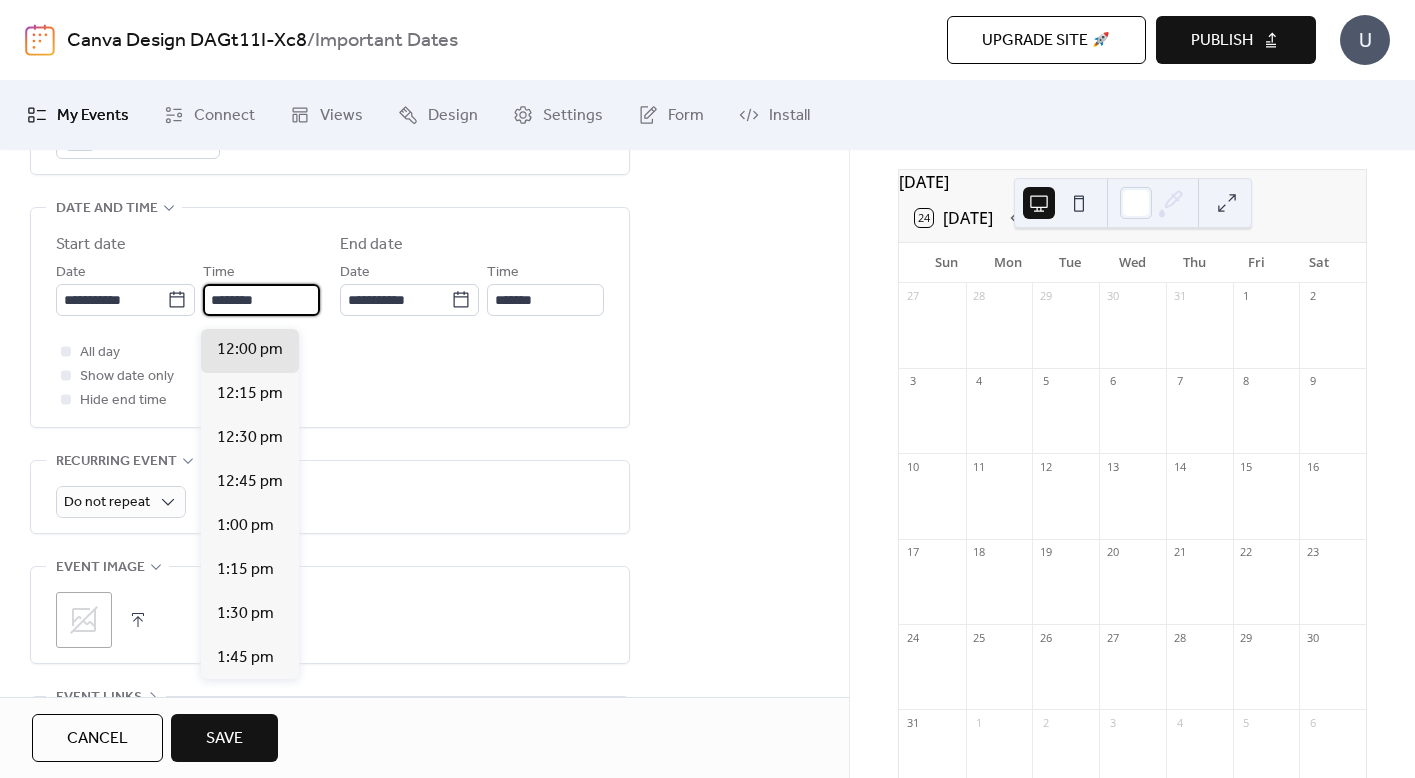 drag, startPoint x: 270, startPoint y: 308, endPoint x: 205, endPoint y: 308, distance: 65 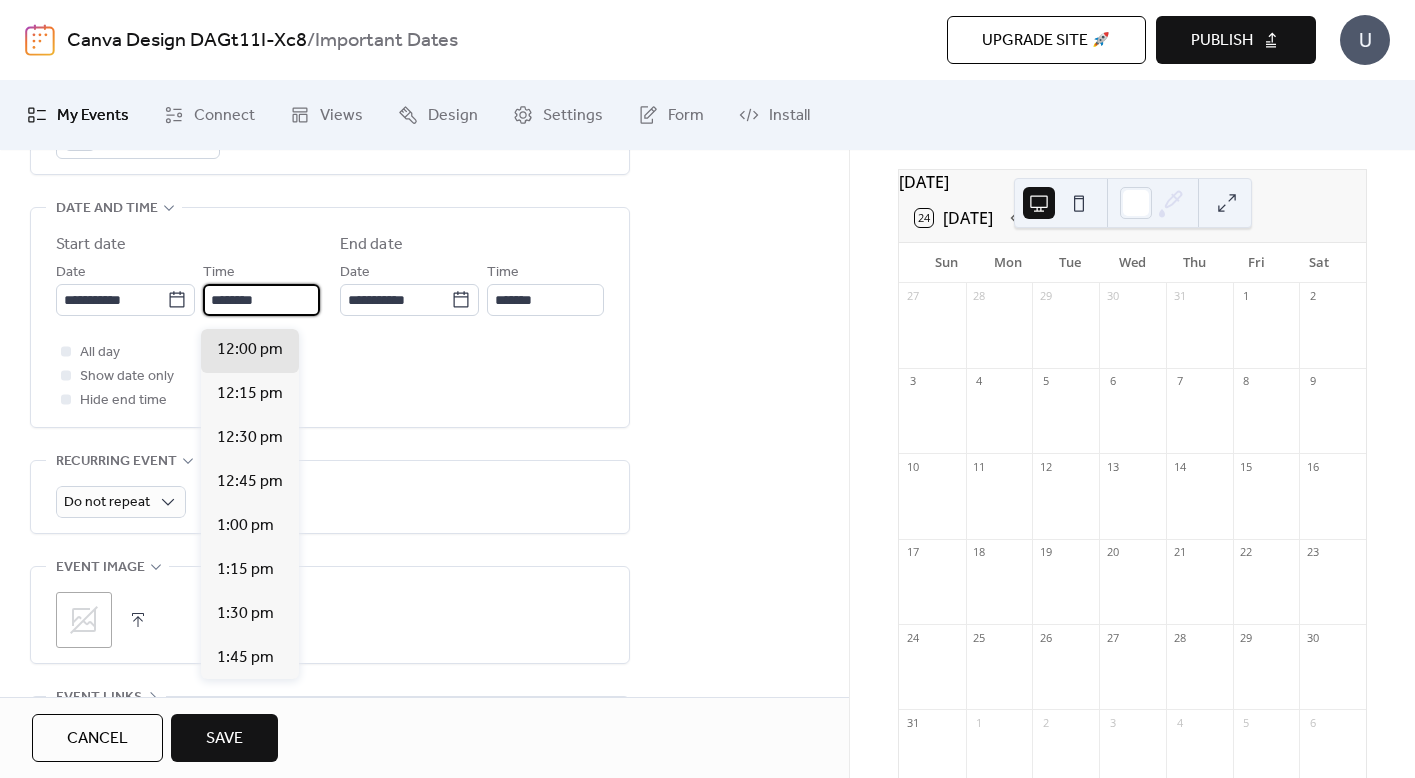 click on "********" at bounding box center (261, 300) 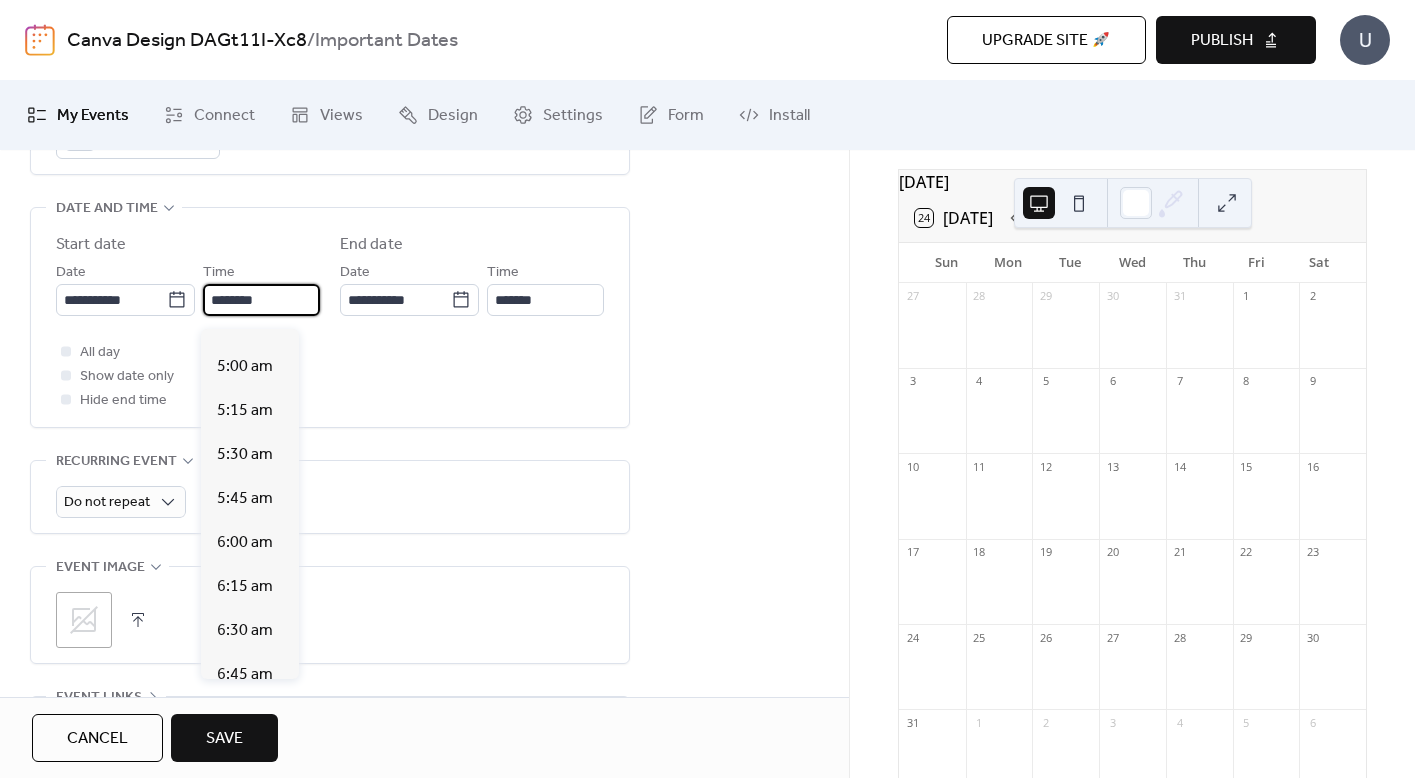 scroll, scrollTop: 0, scrollLeft: 0, axis: both 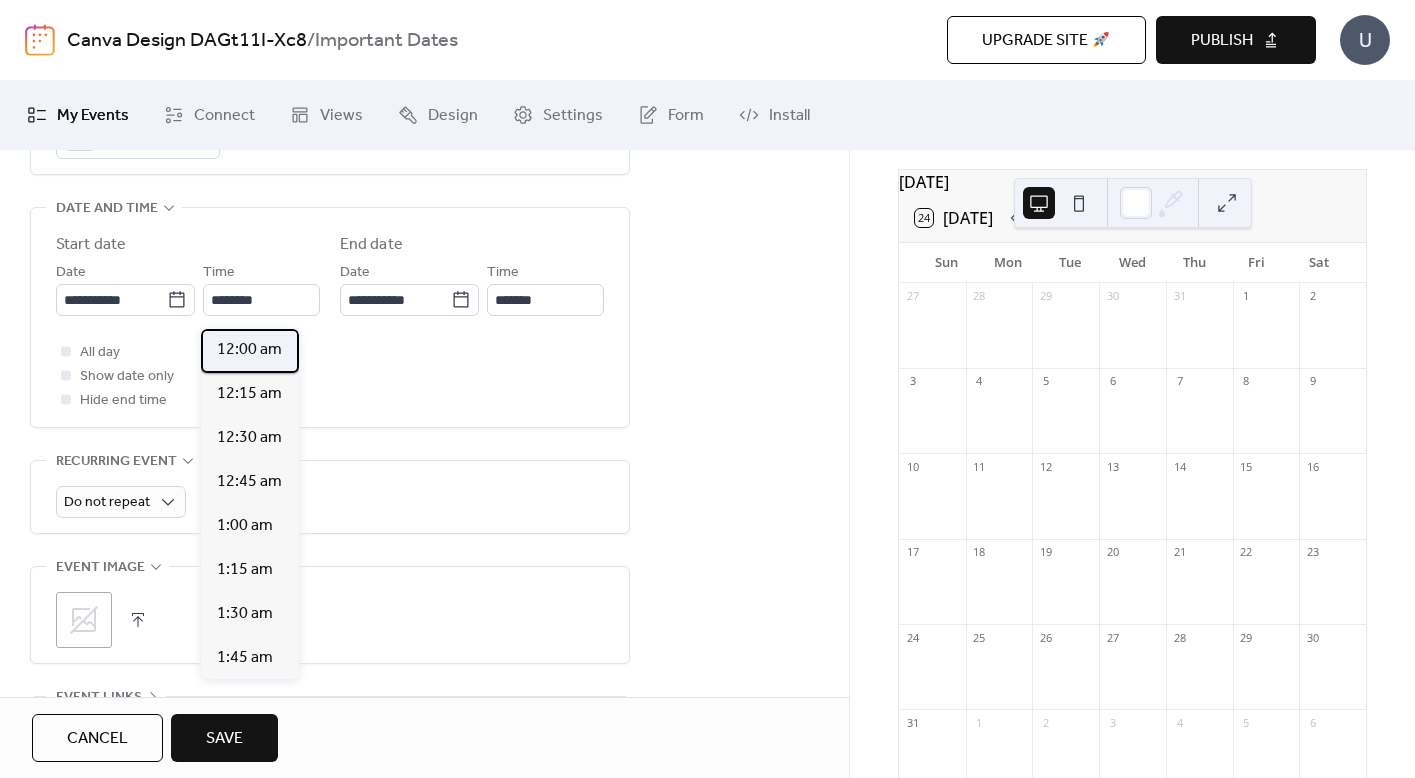 click on "12:00 am" at bounding box center (249, 350) 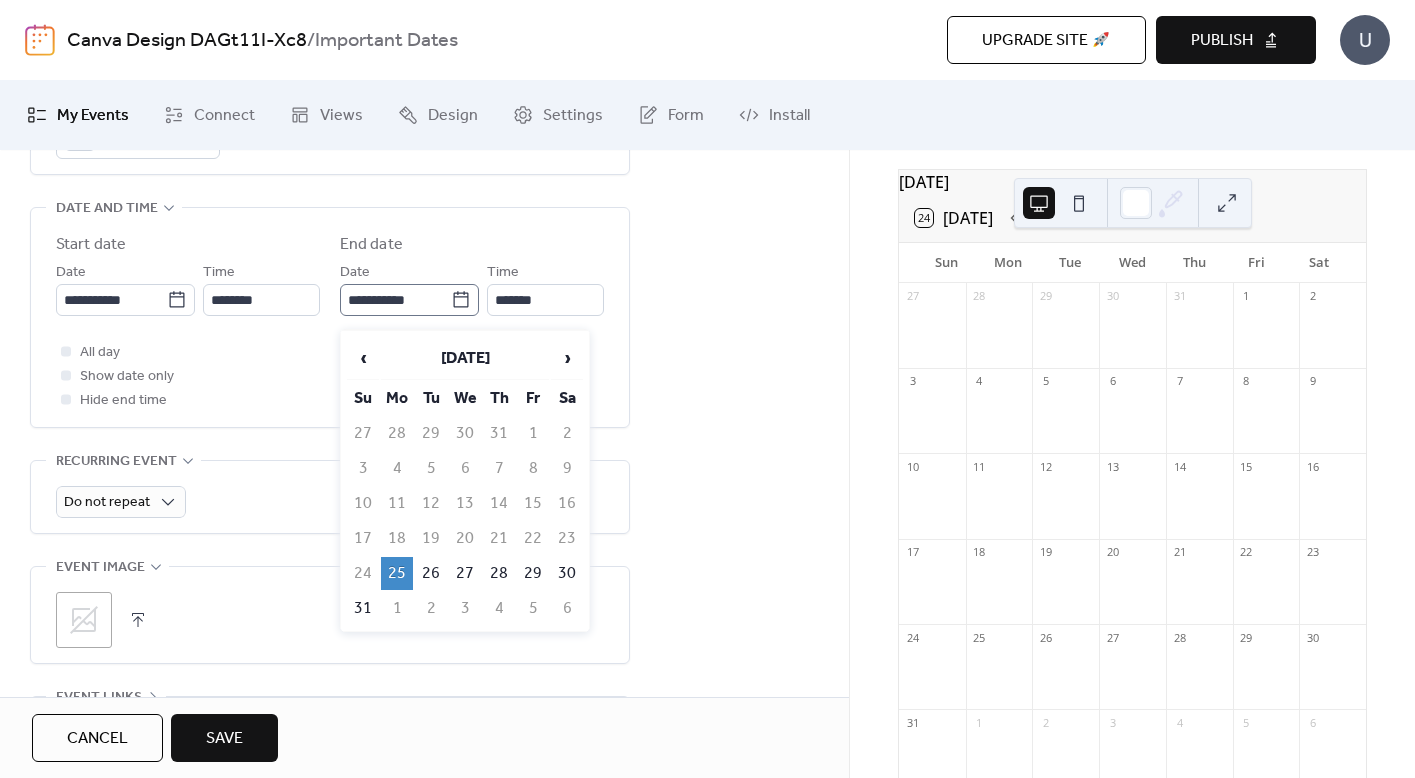 click 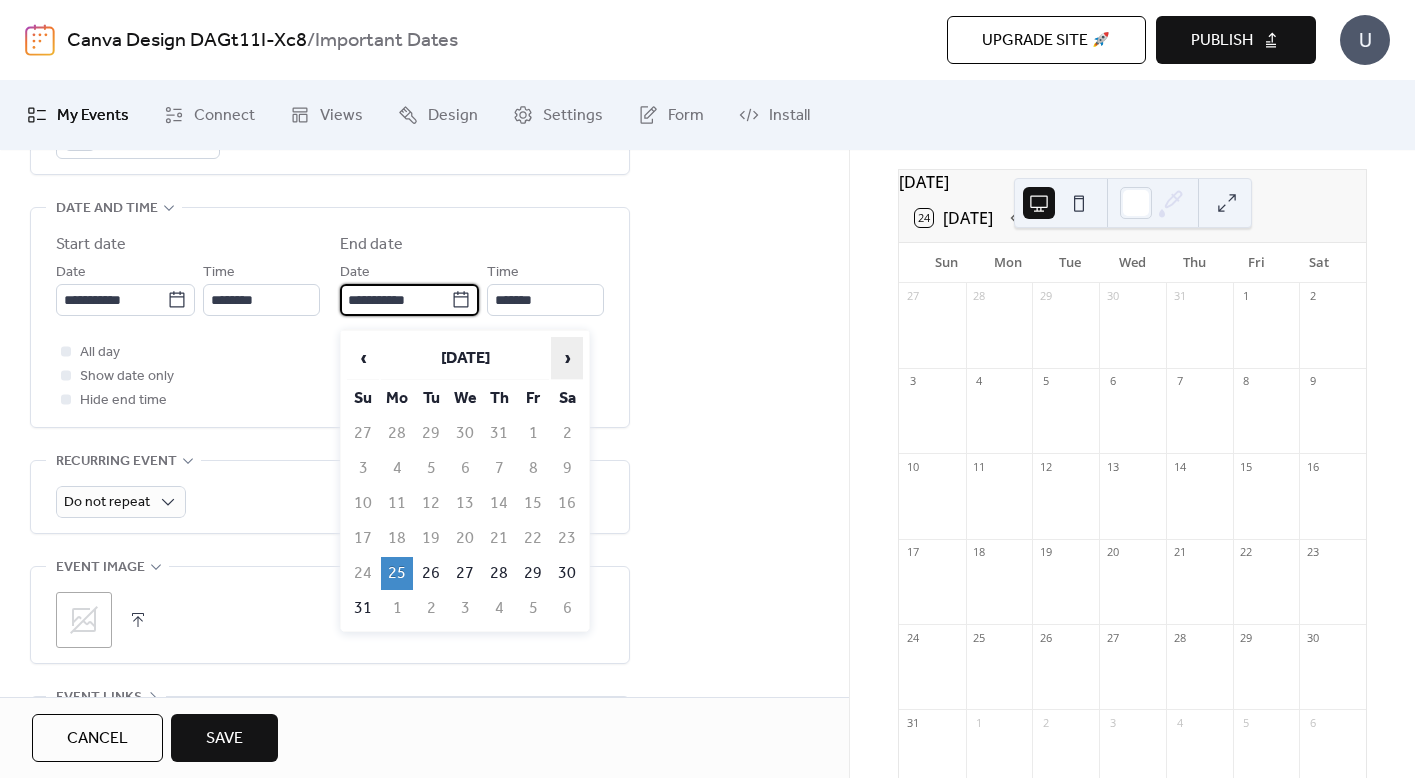 click on "›" at bounding box center [567, 358] 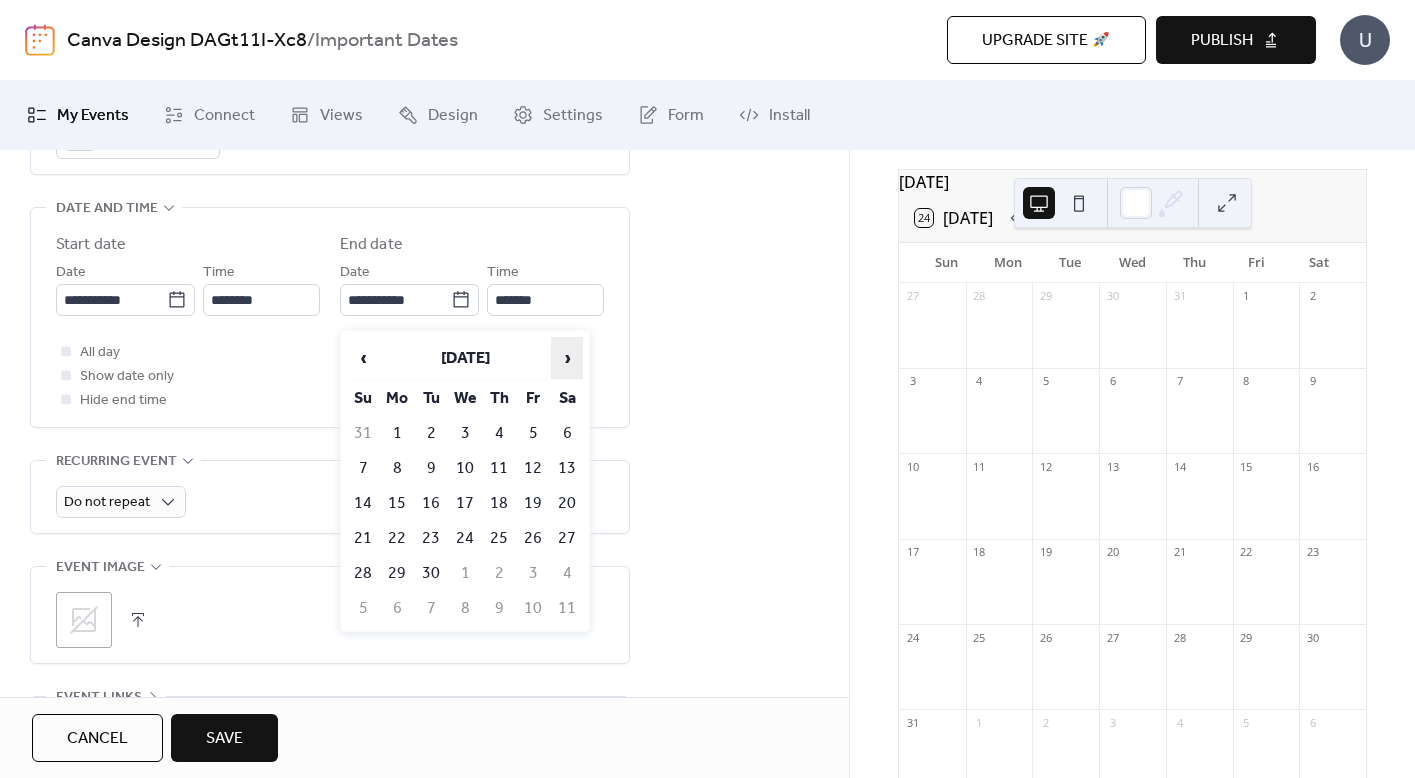 click on "›" at bounding box center [567, 358] 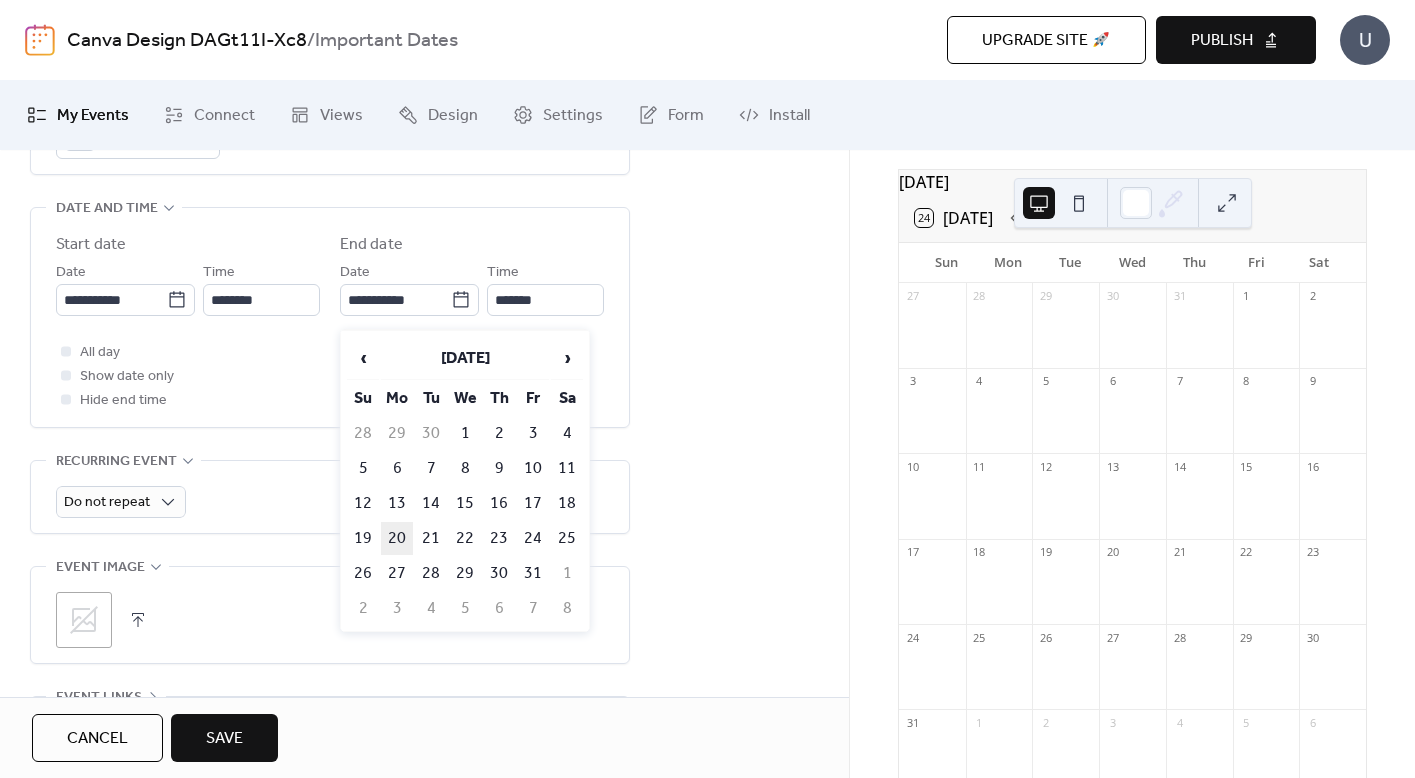 click on "20" at bounding box center (397, 538) 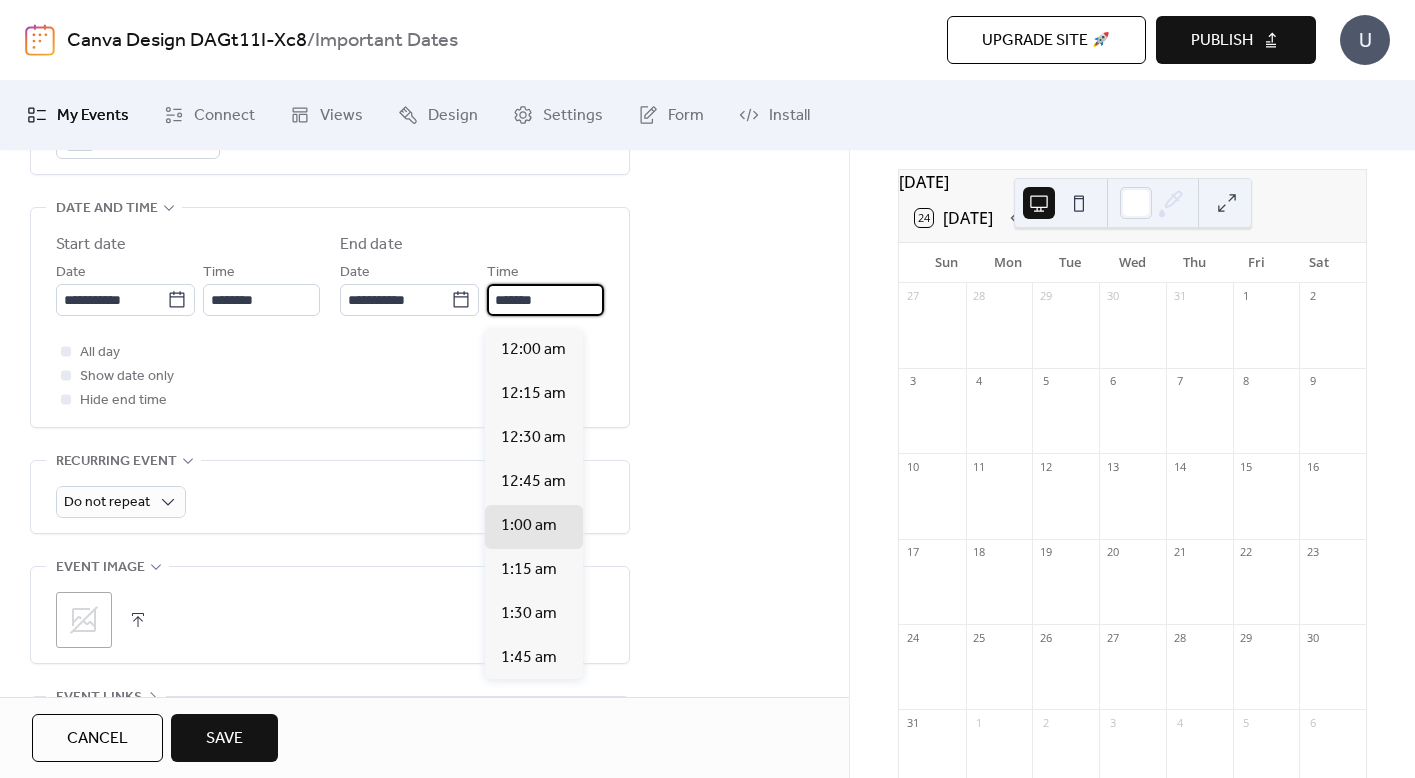 click on "*******" at bounding box center (545, 300) 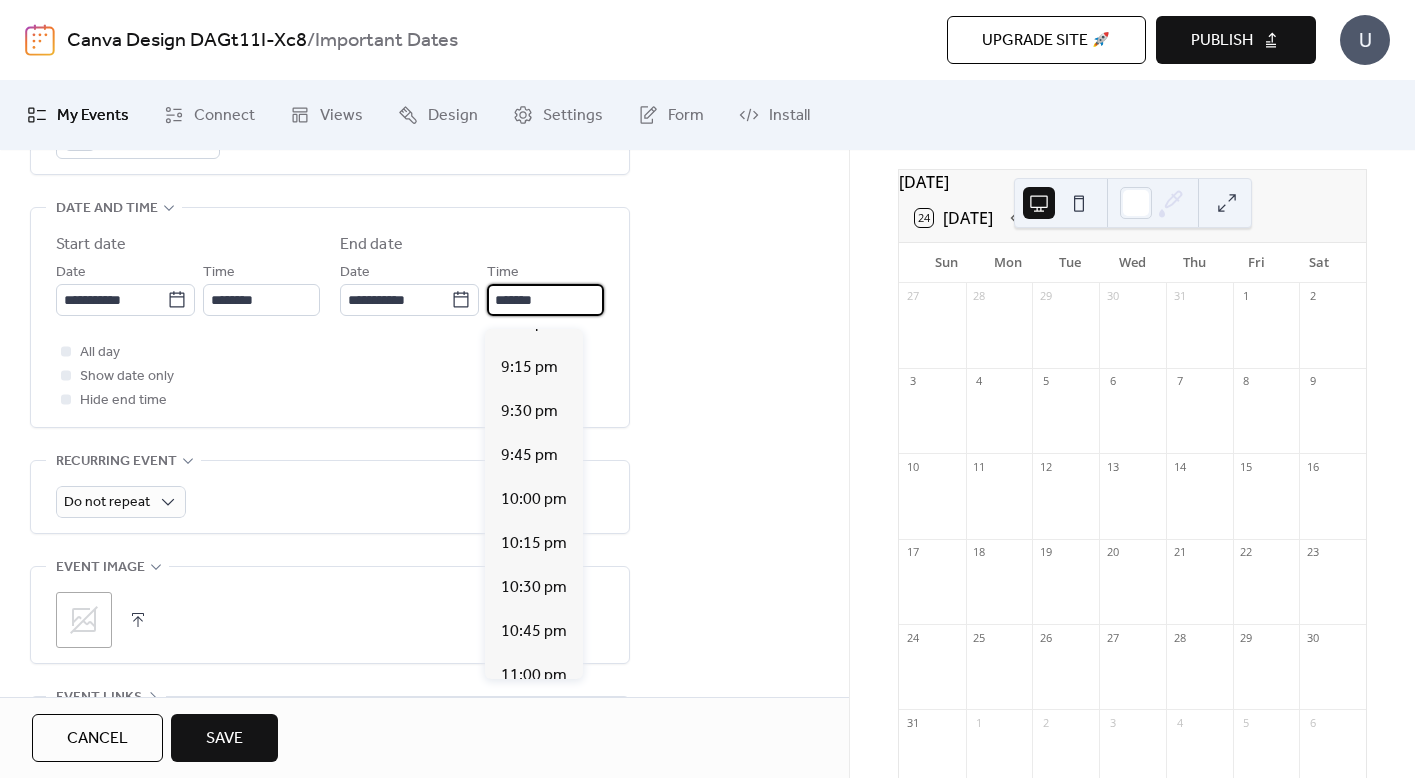scroll, scrollTop: 3784, scrollLeft: 0, axis: vertical 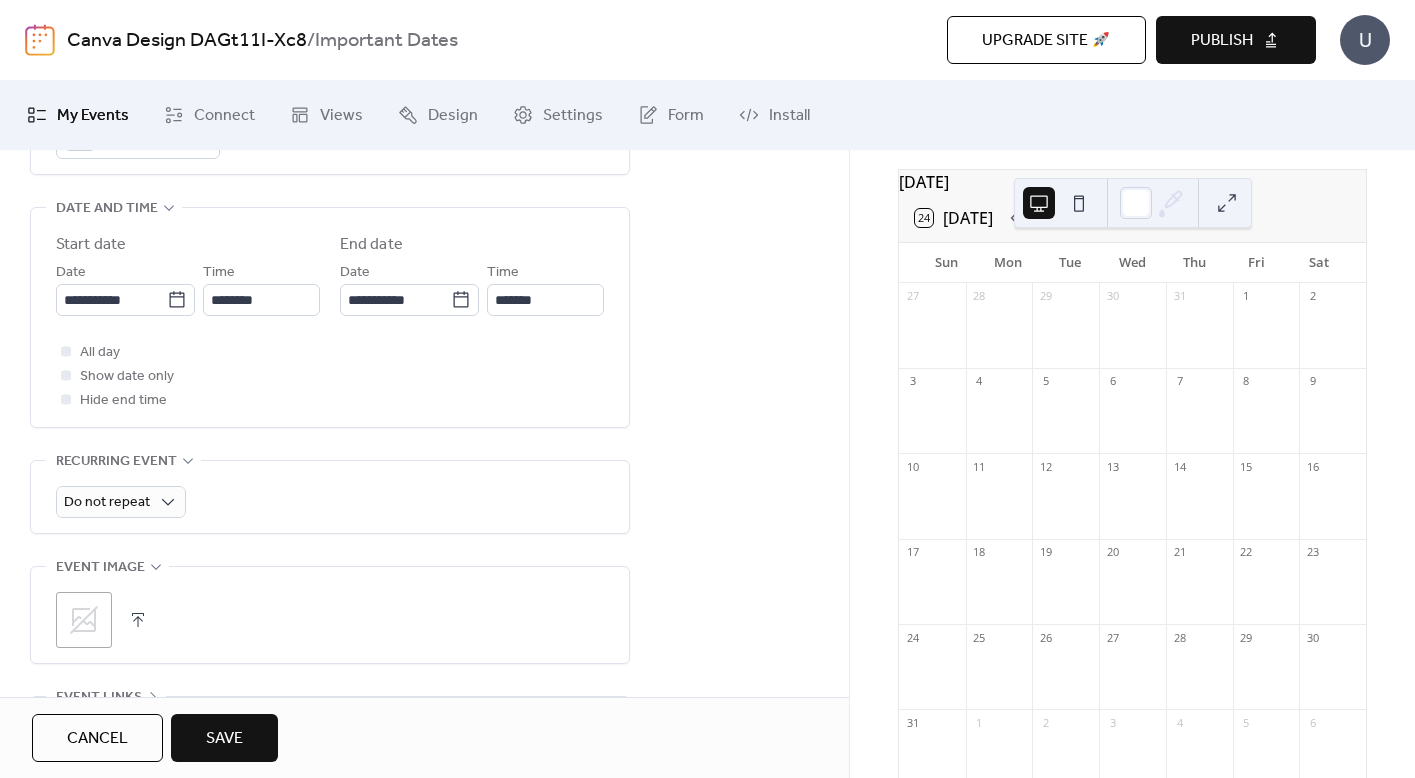 click on "All day Show date only Hide end time" at bounding box center [330, 376] 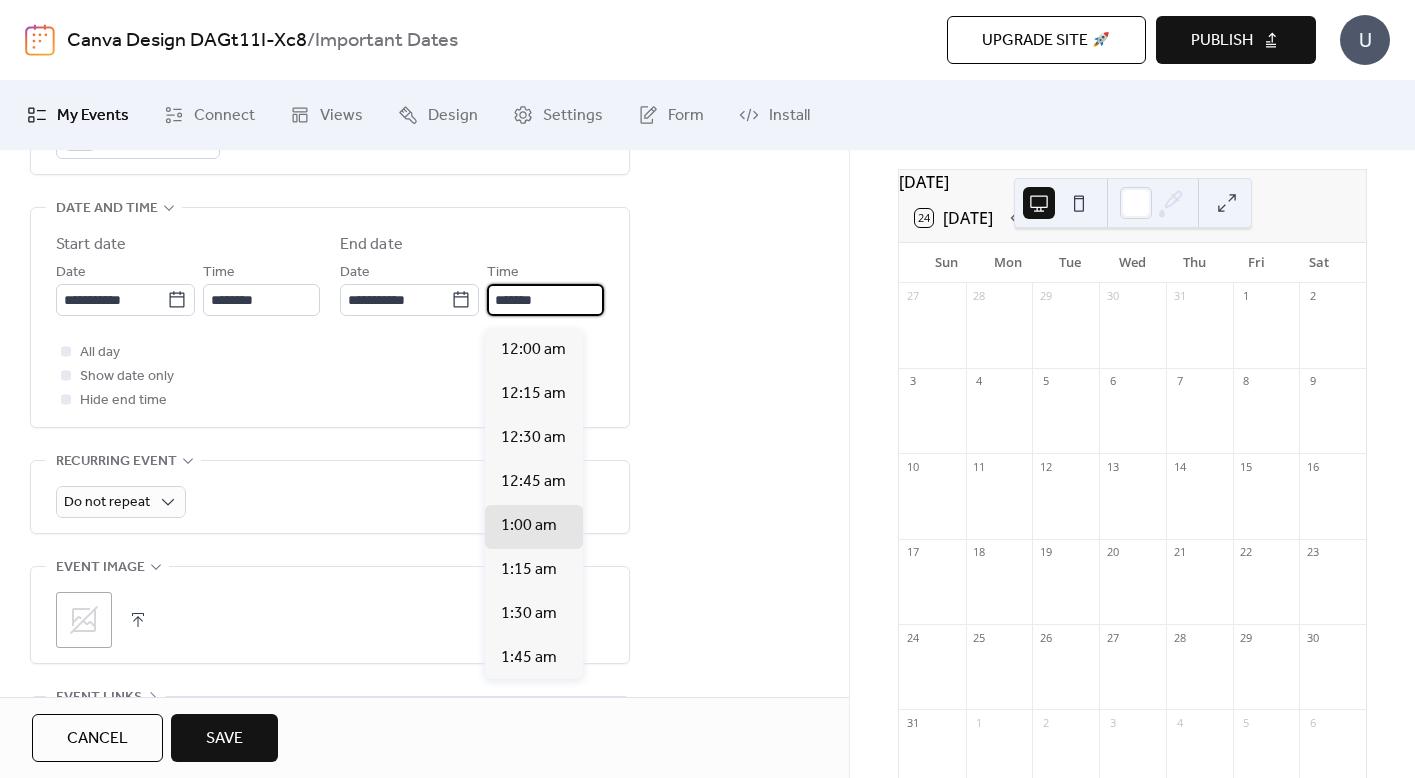 click on "*******" at bounding box center (545, 300) 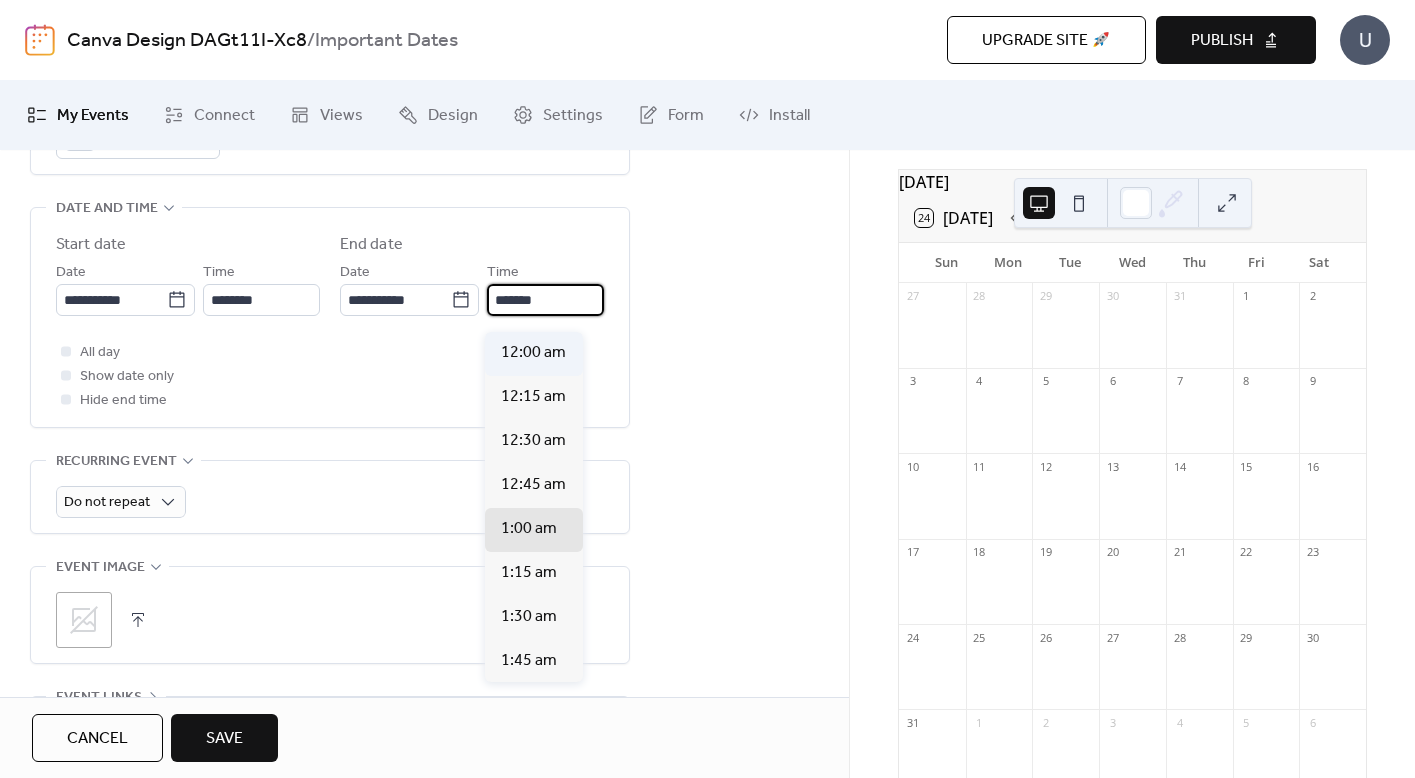 scroll, scrollTop: 0, scrollLeft: 0, axis: both 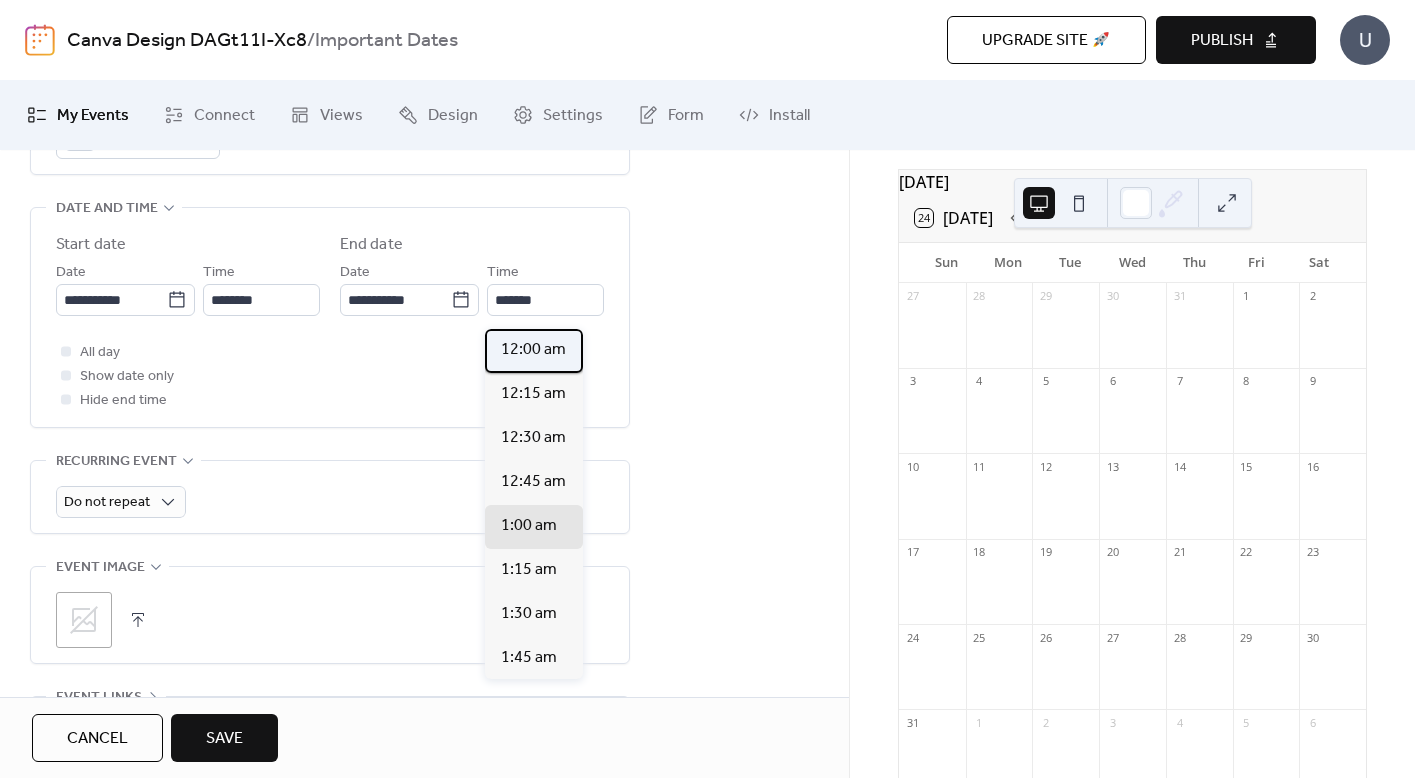 click on "12:00 am" at bounding box center [533, 350] 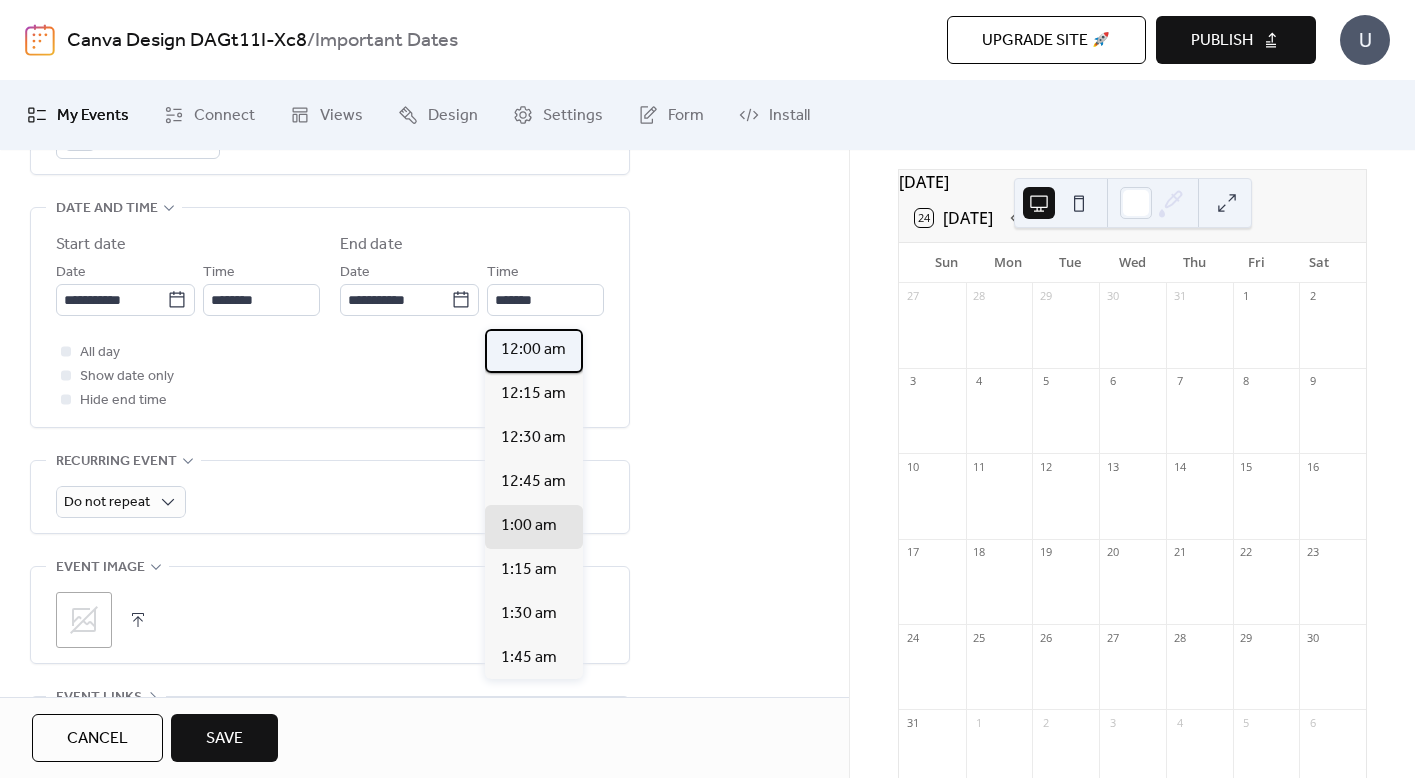 type on "********" 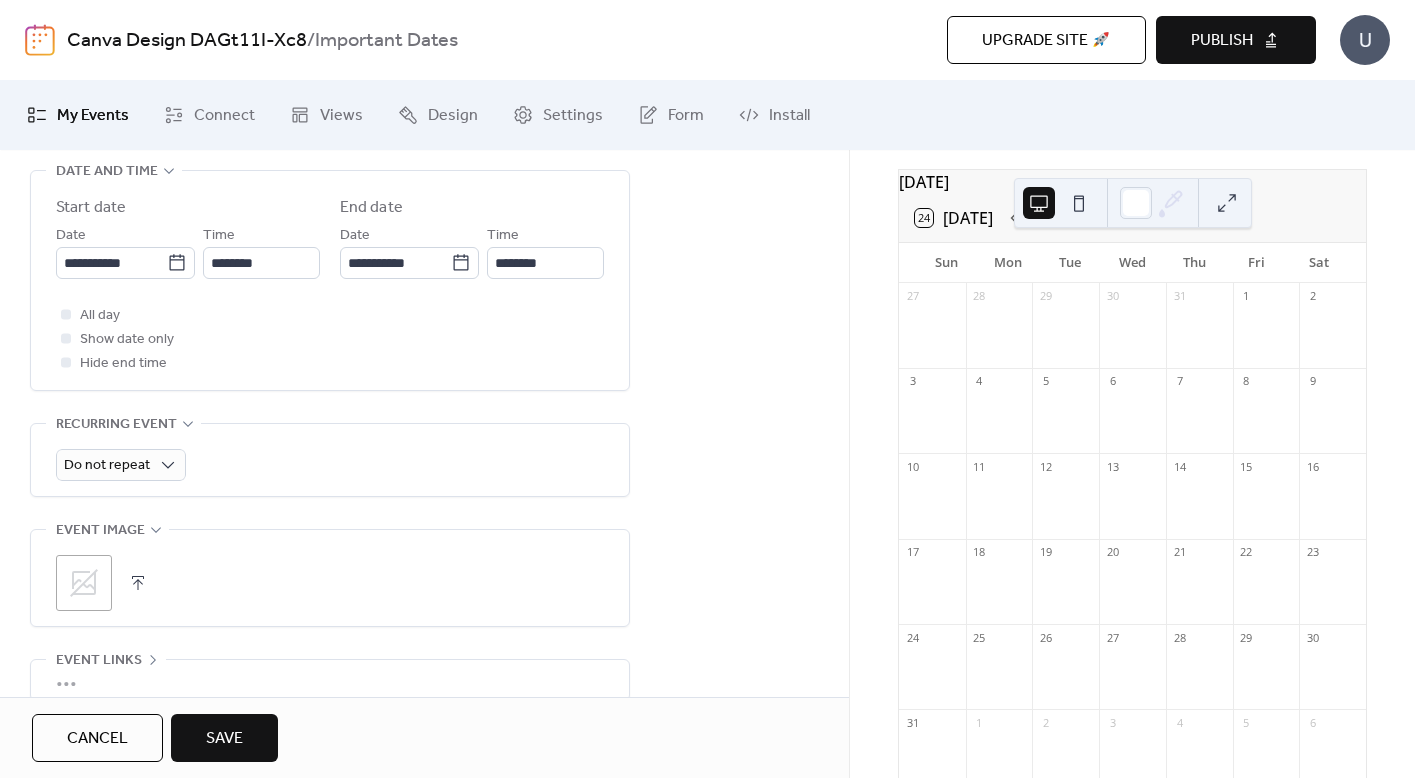 scroll, scrollTop: 684, scrollLeft: 0, axis: vertical 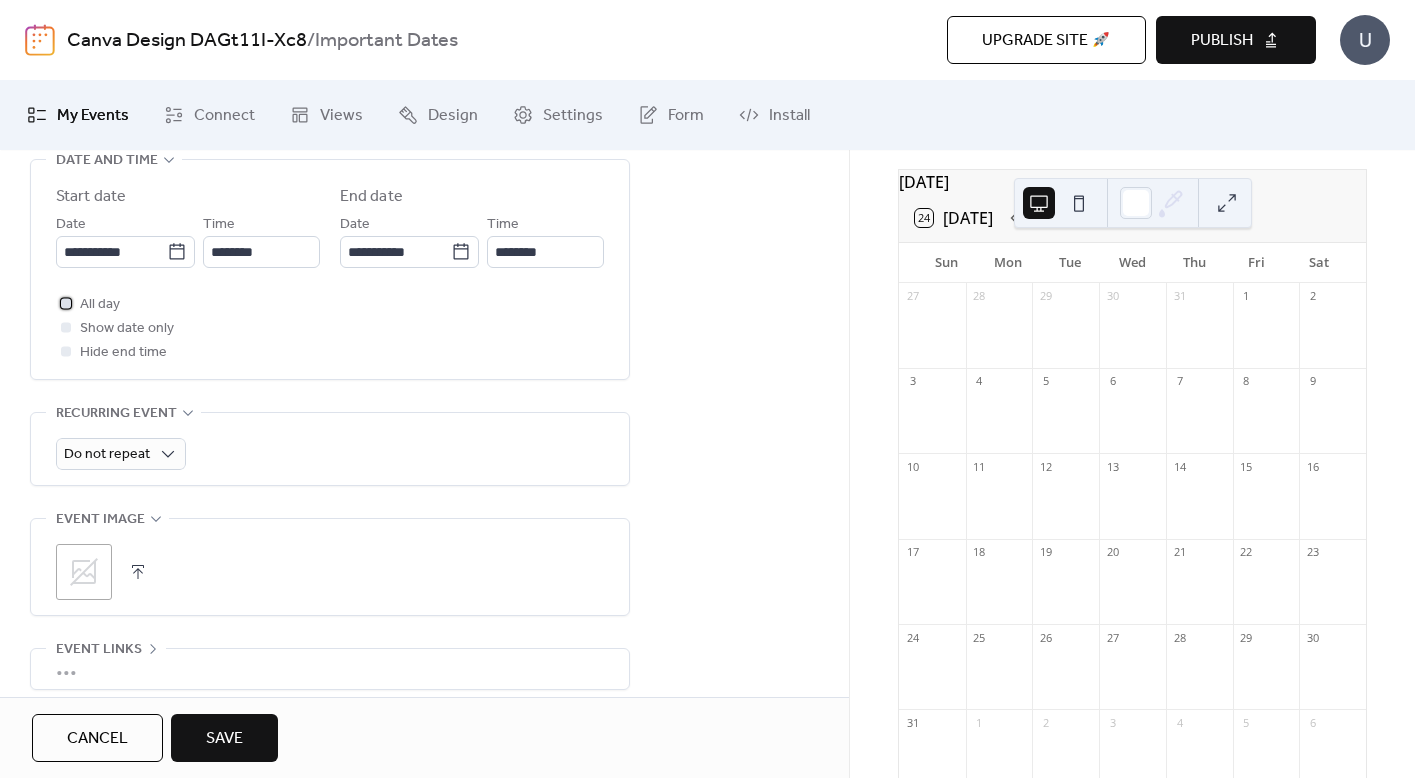 click at bounding box center [66, 303] 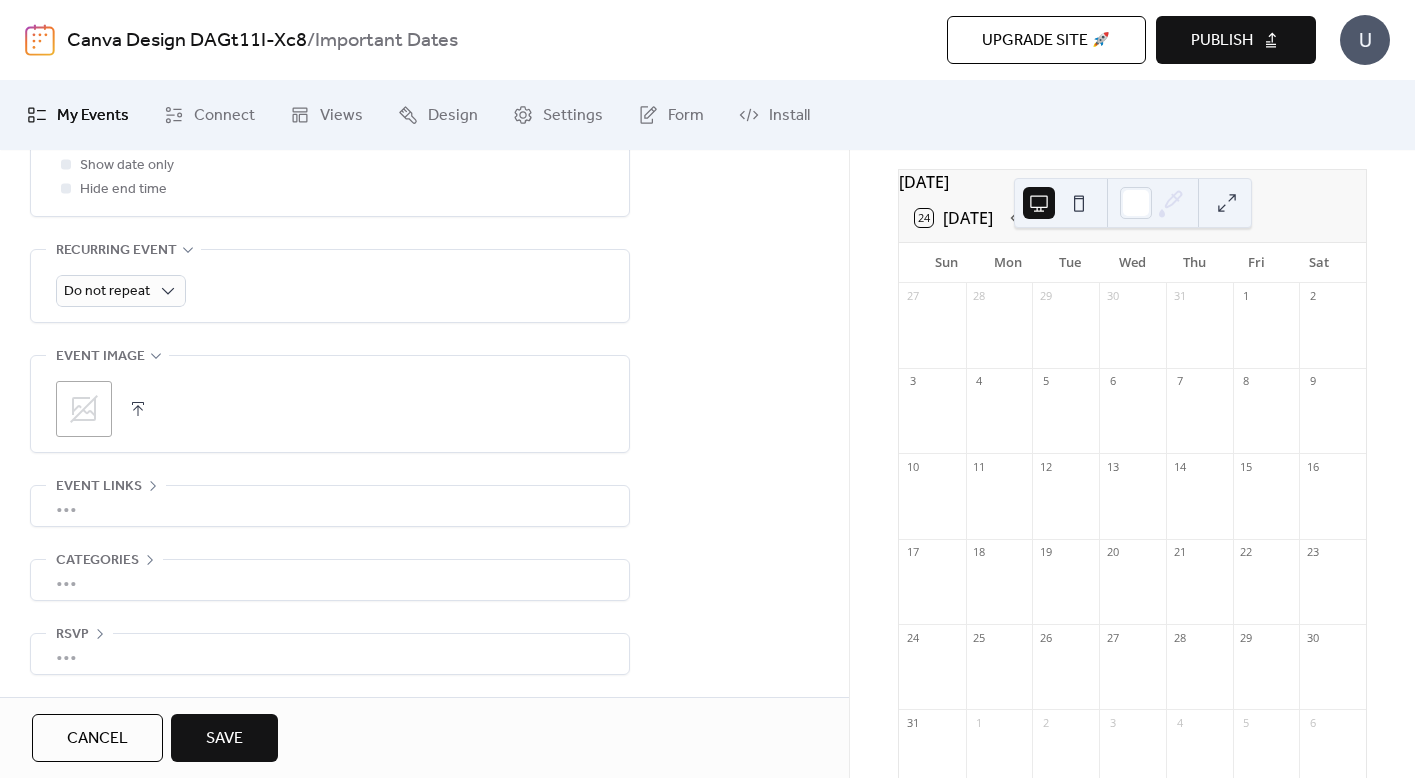 scroll, scrollTop: 856, scrollLeft: 0, axis: vertical 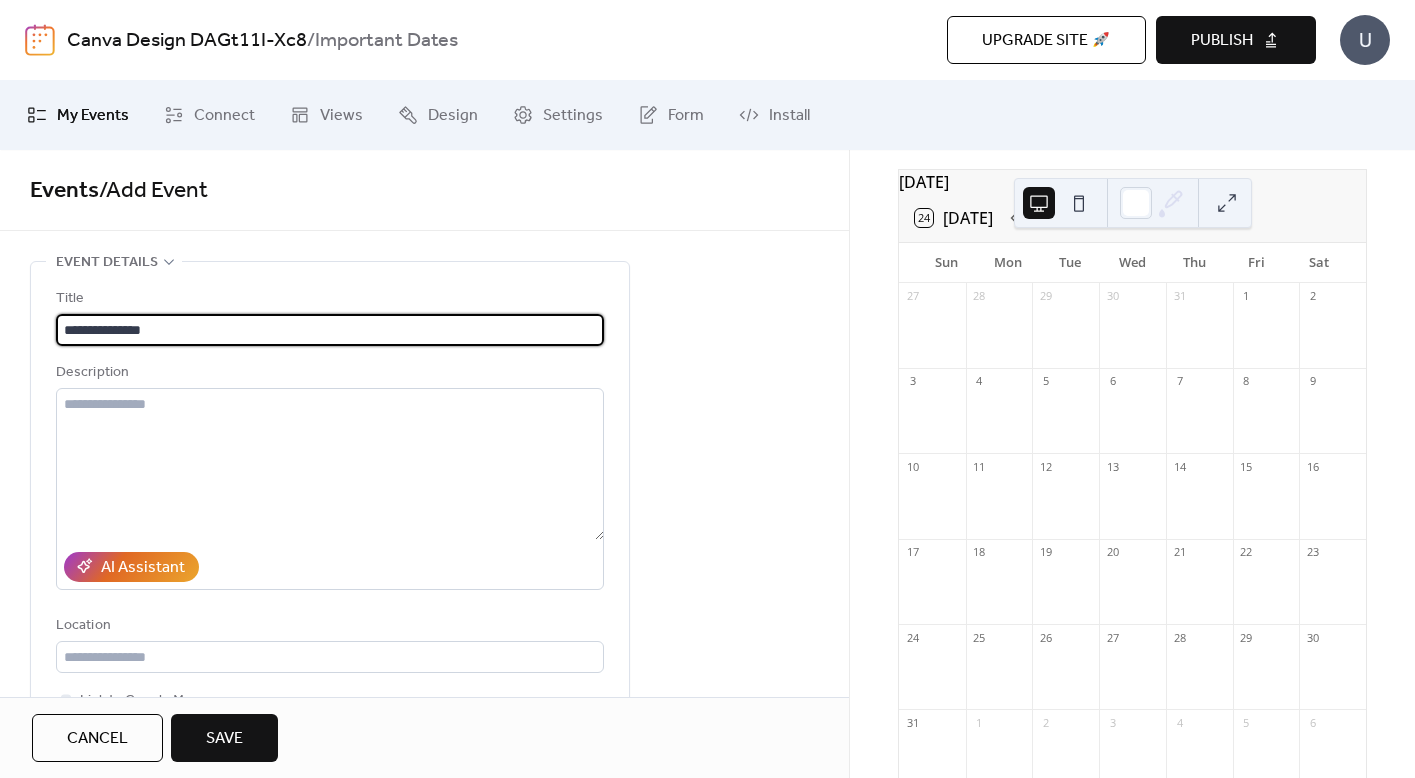 drag, startPoint x: 176, startPoint y: 321, endPoint x: -59, endPoint y: 326, distance: 235.05319 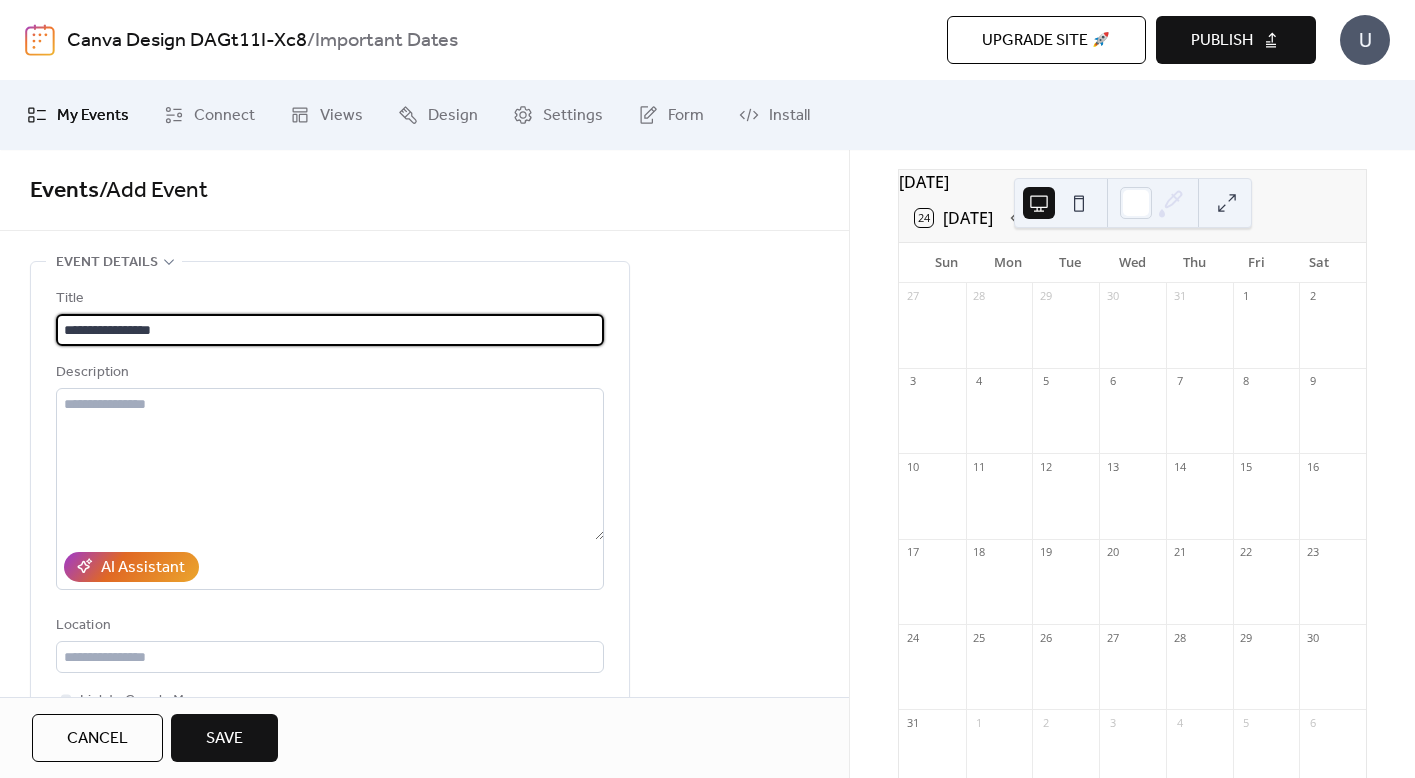 type on "**********" 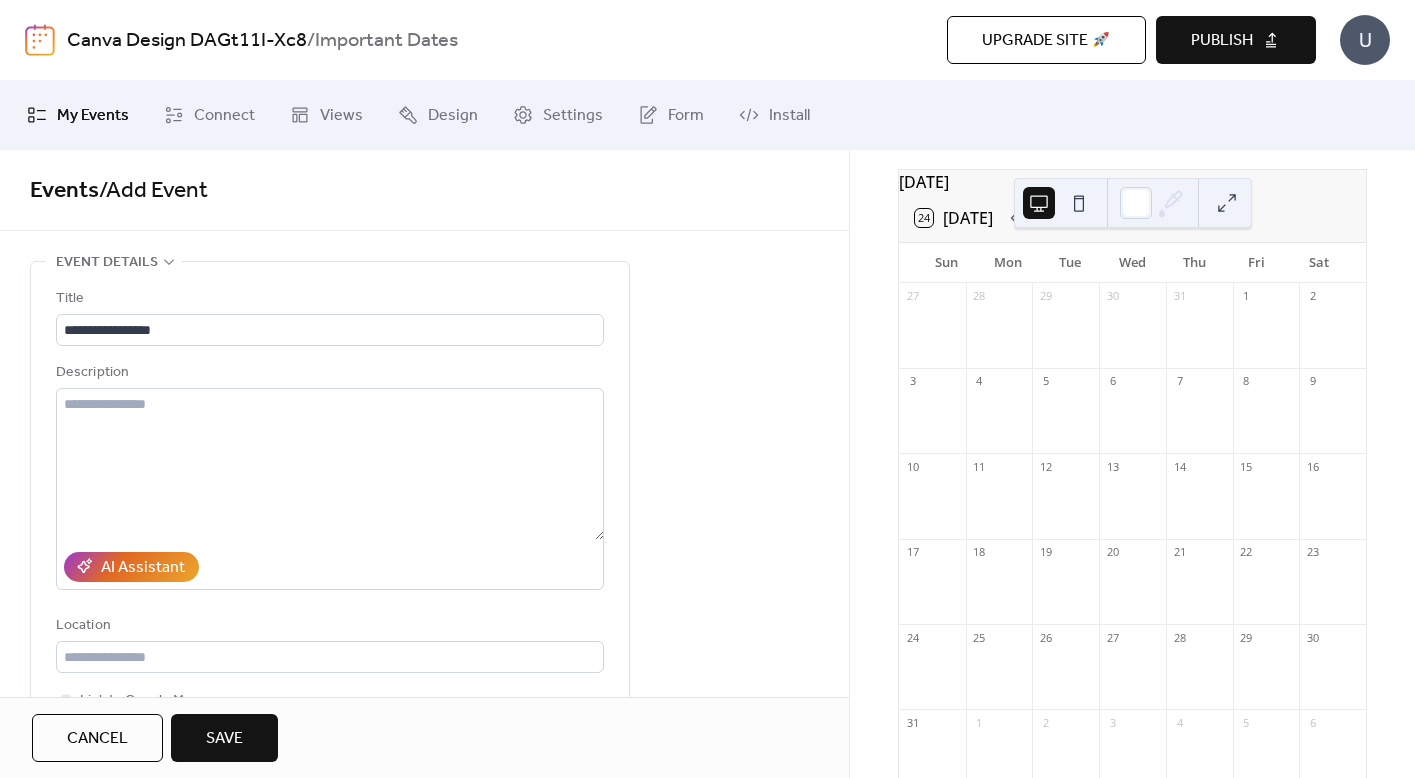 click on "Save" at bounding box center (224, 738) 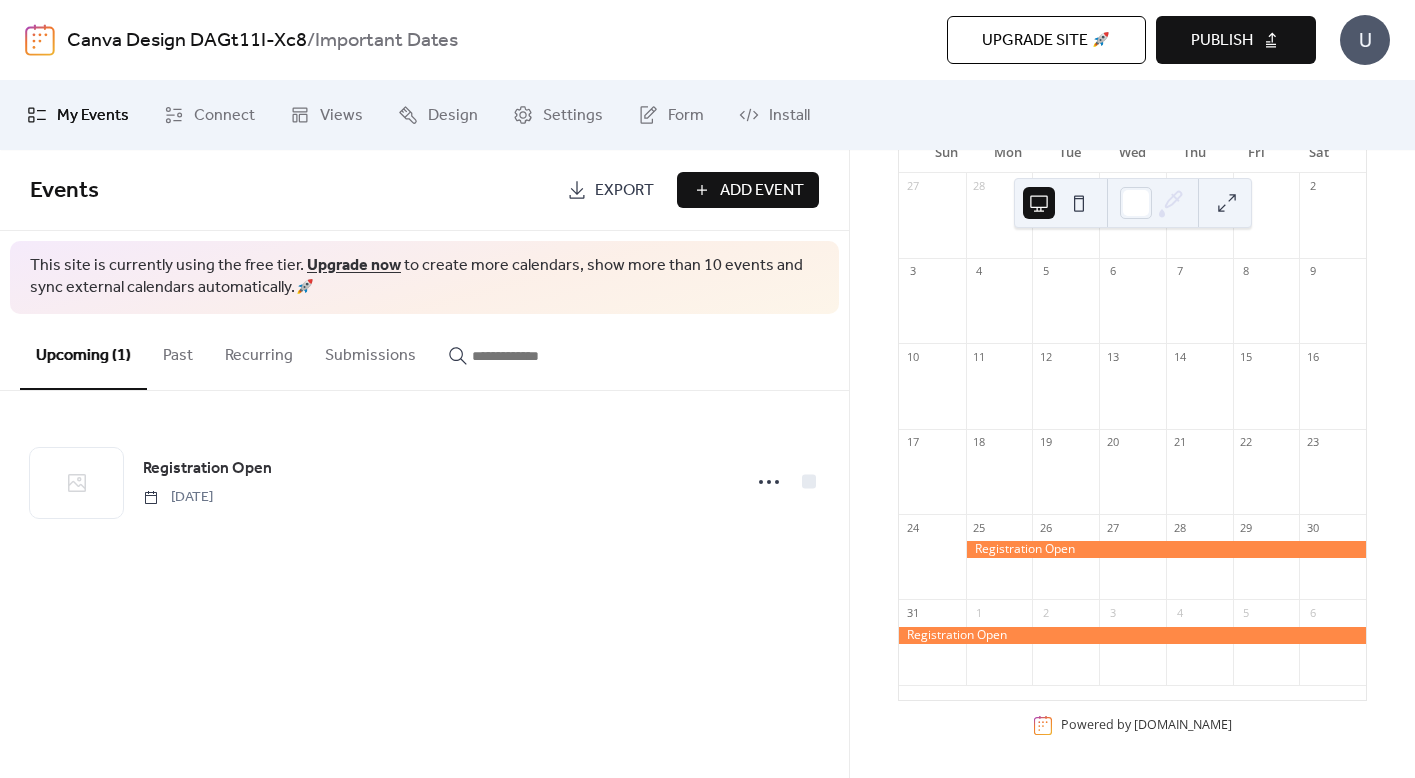 scroll, scrollTop: 212, scrollLeft: 0, axis: vertical 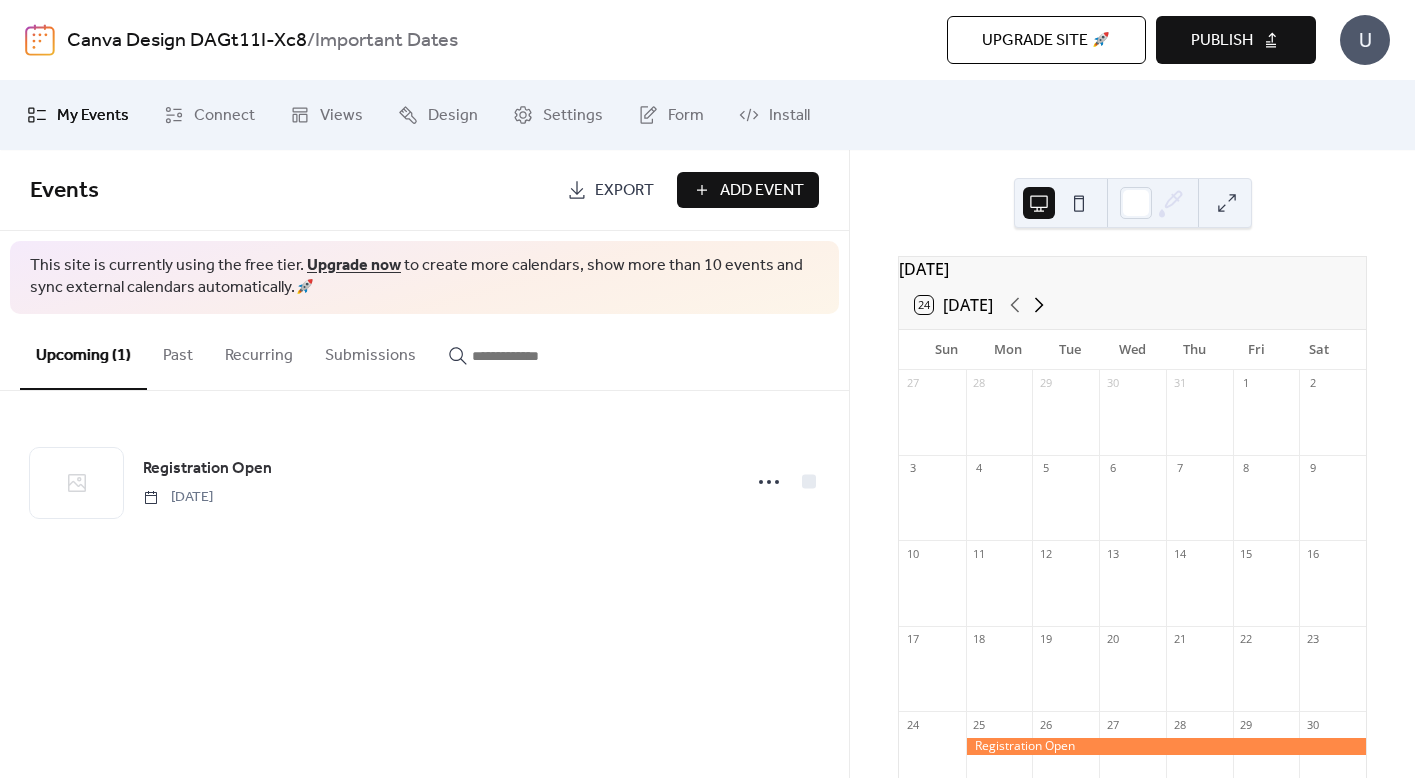 click 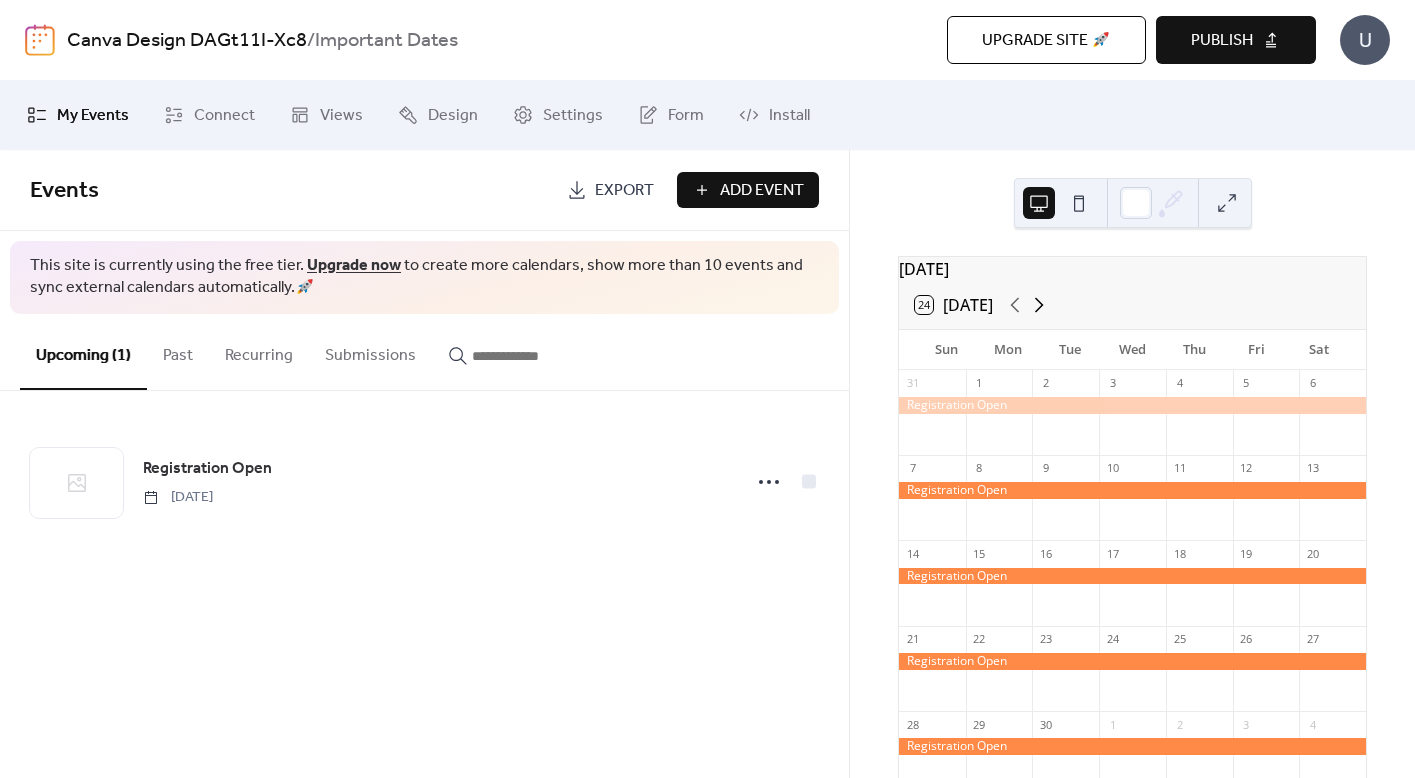 click 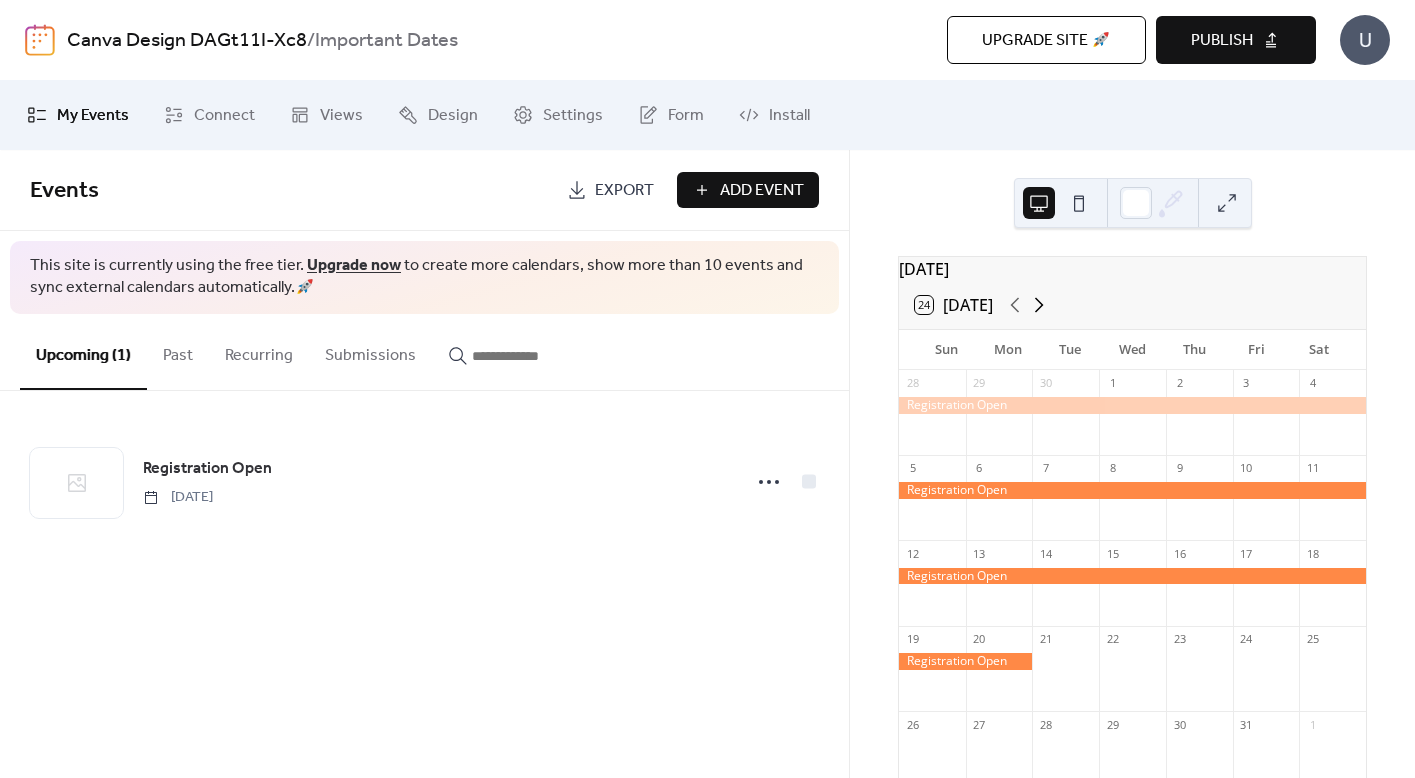 click 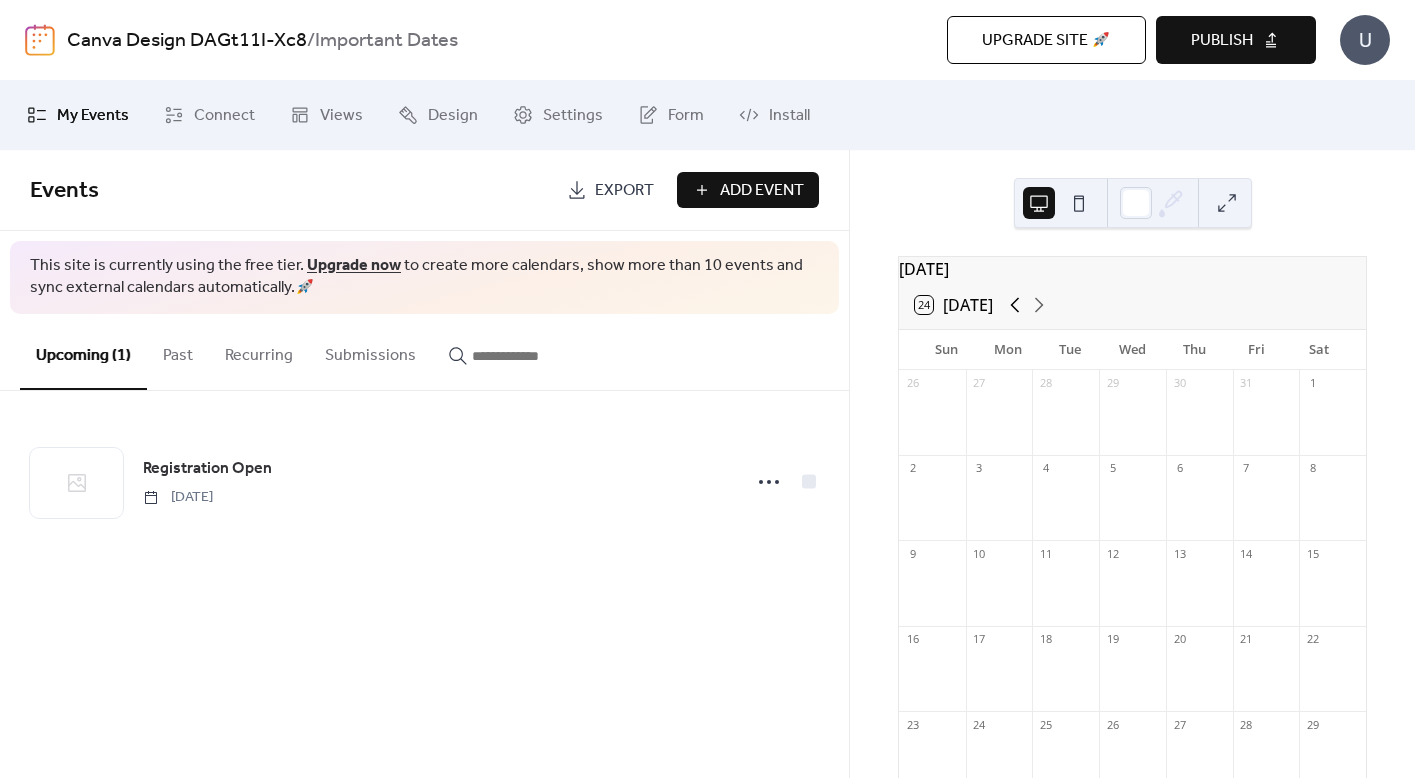 click 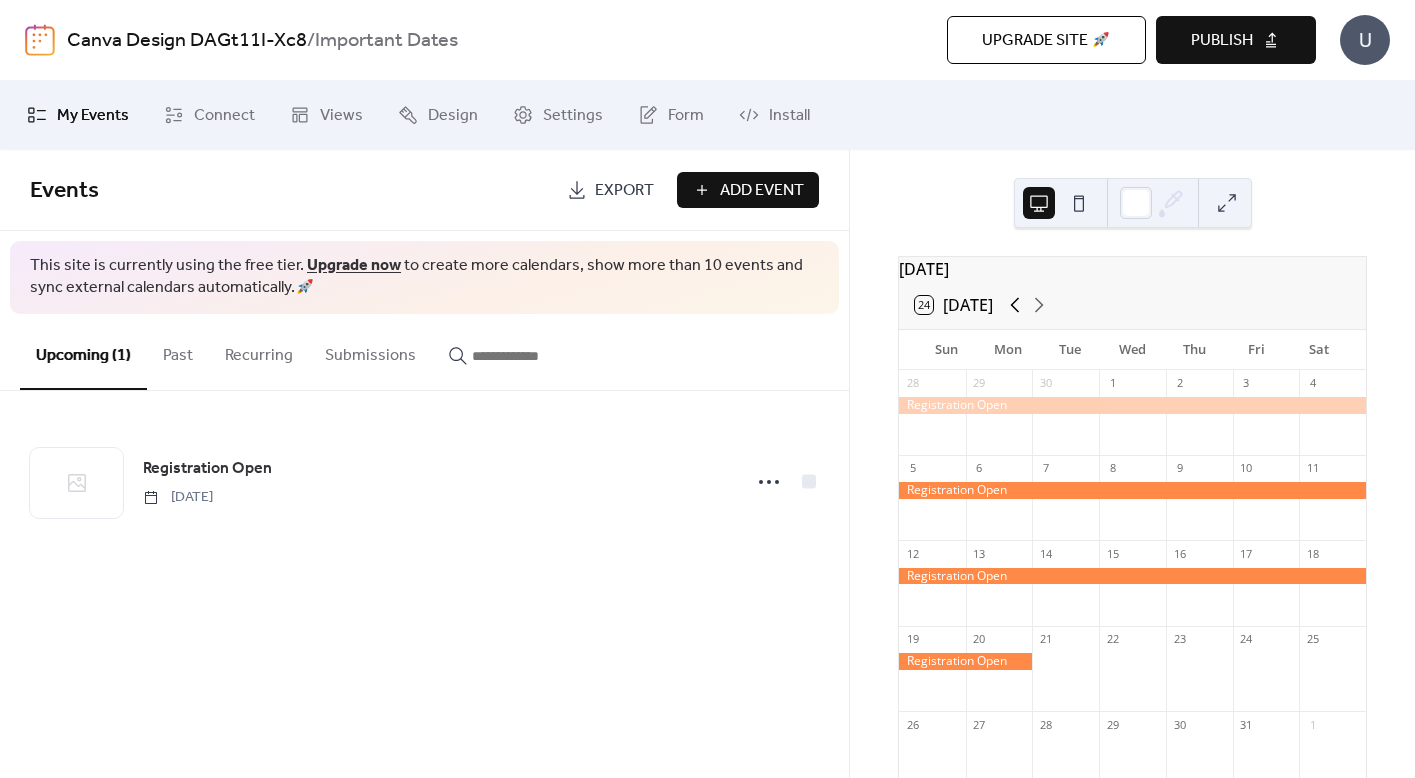 click 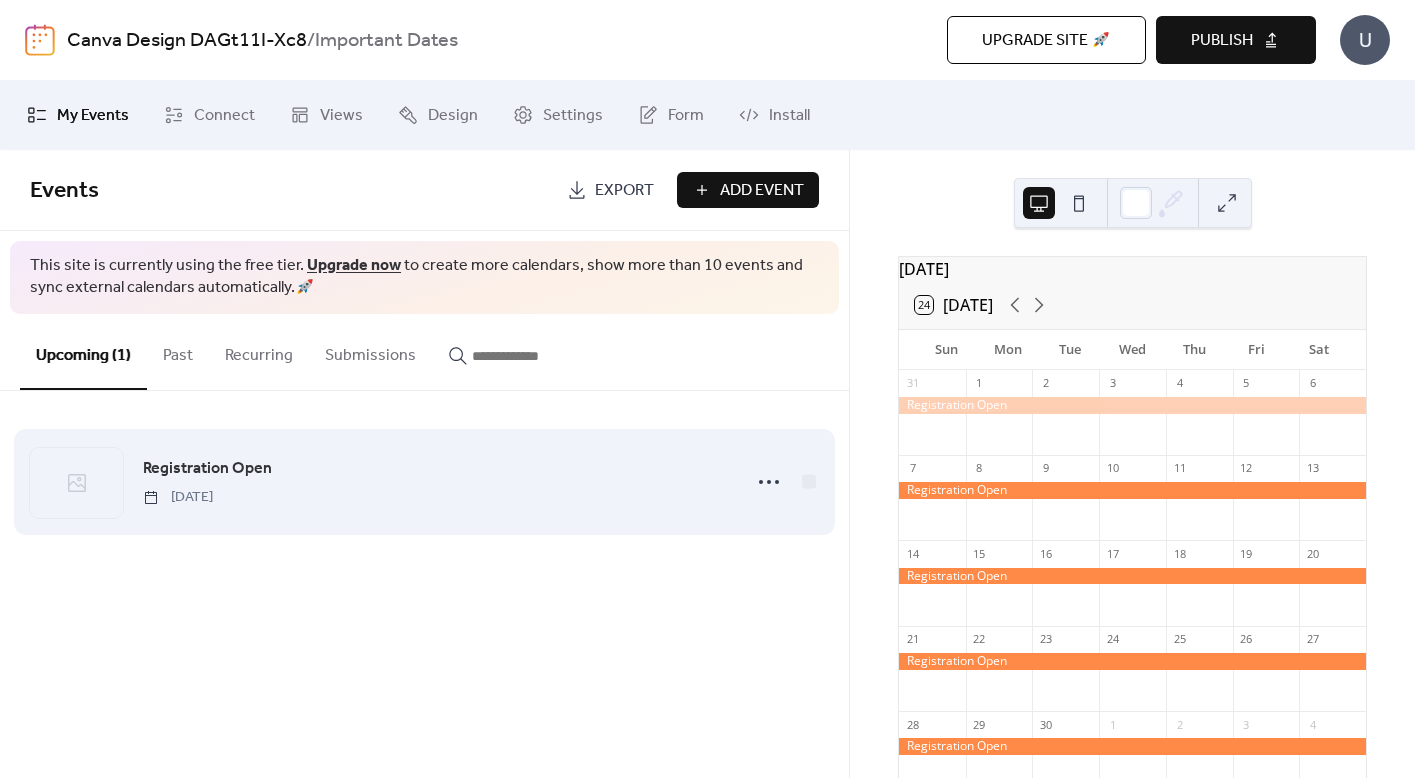 scroll, scrollTop: 0, scrollLeft: 0, axis: both 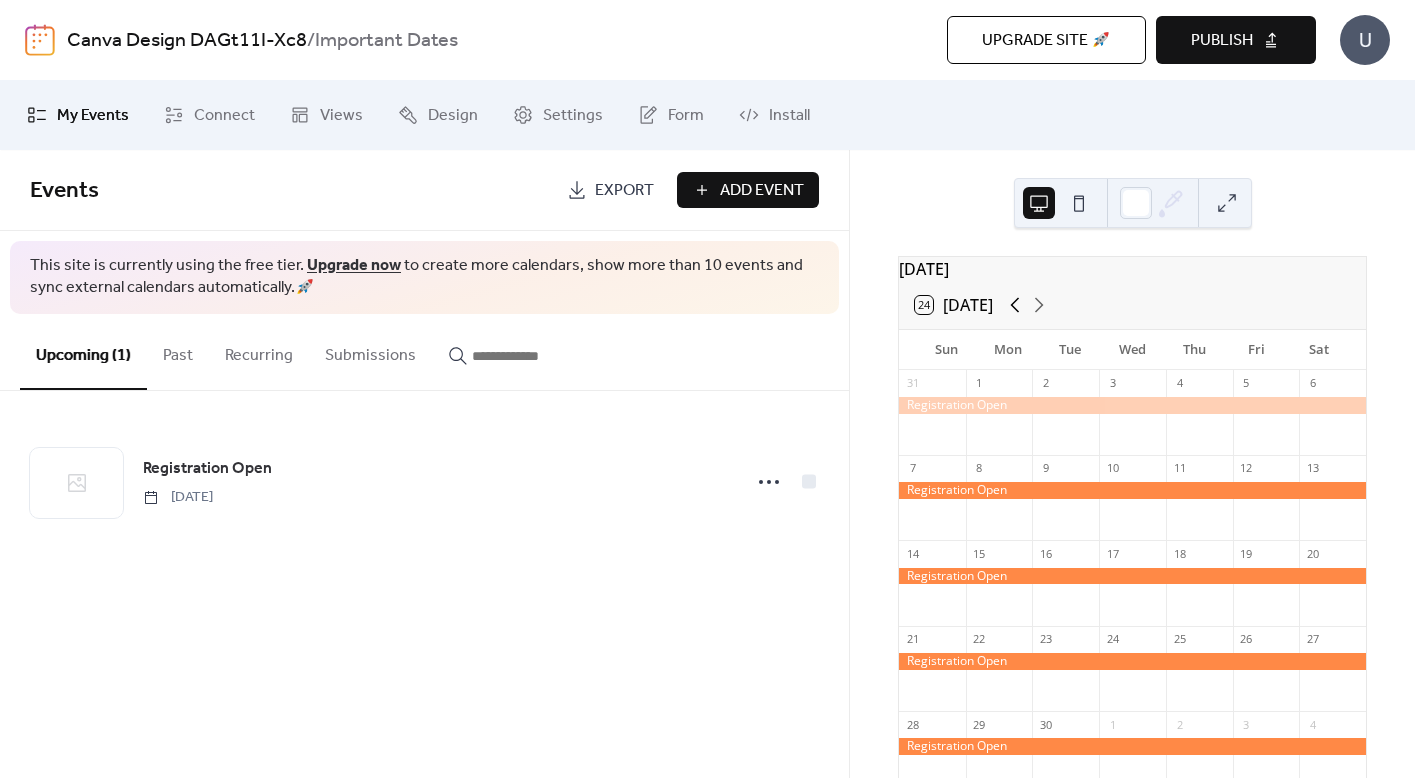 click 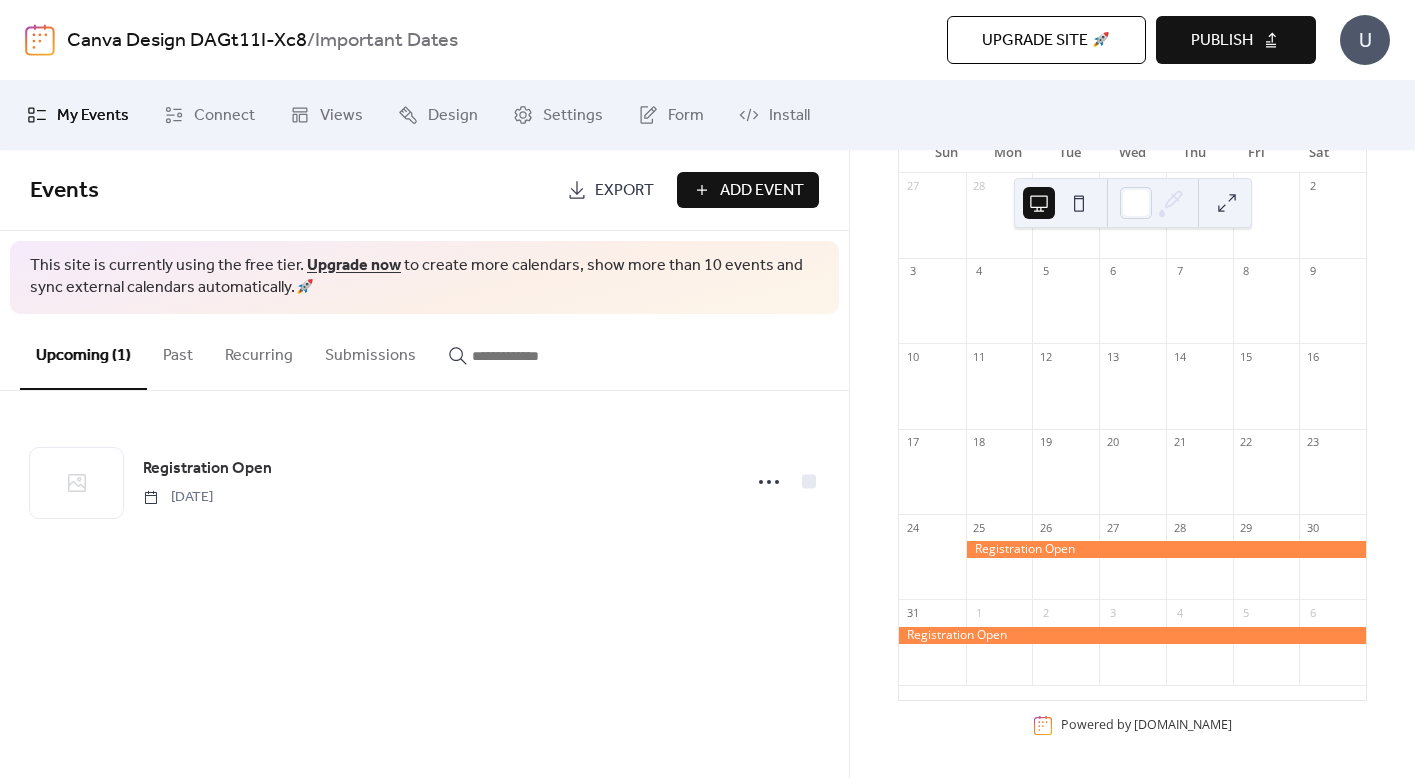 scroll, scrollTop: 208, scrollLeft: 0, axis: vertical 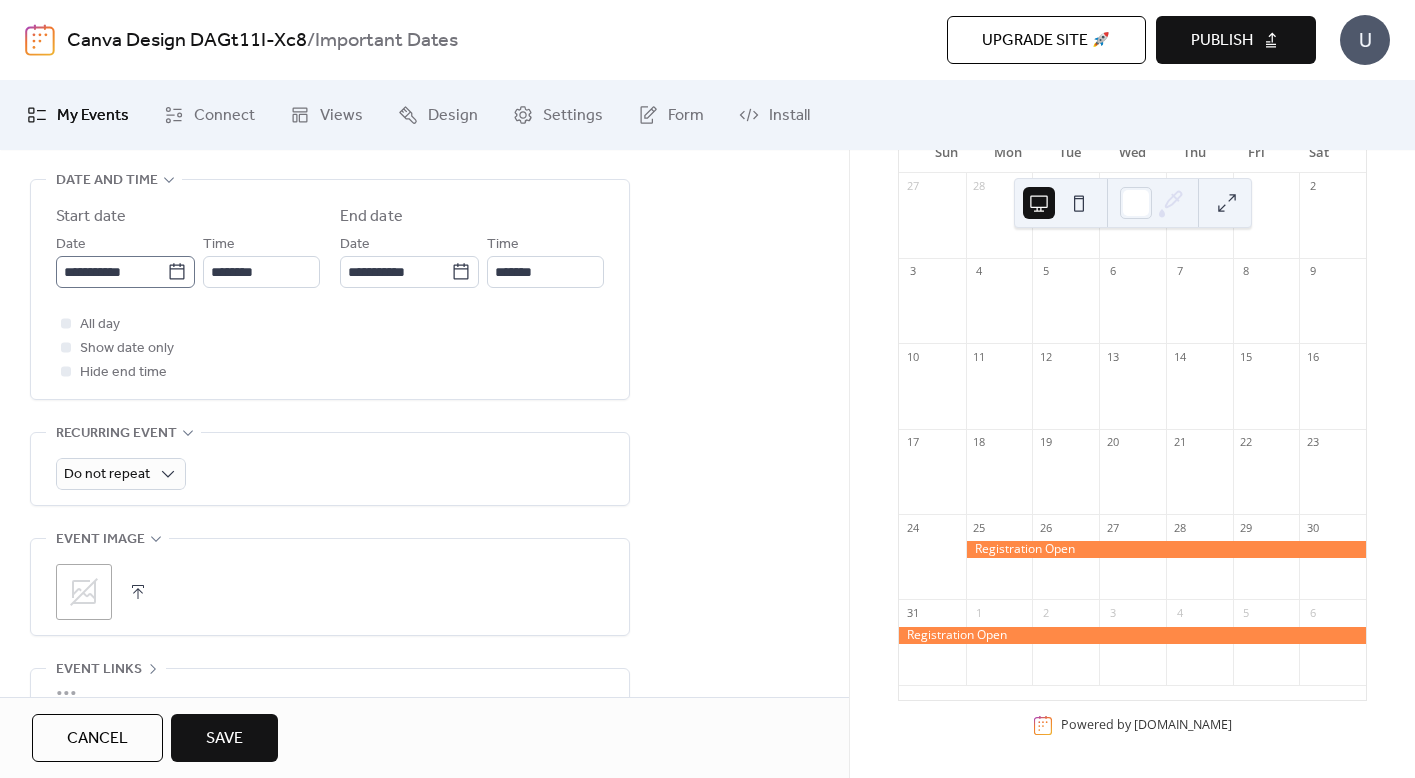 type on "**********" 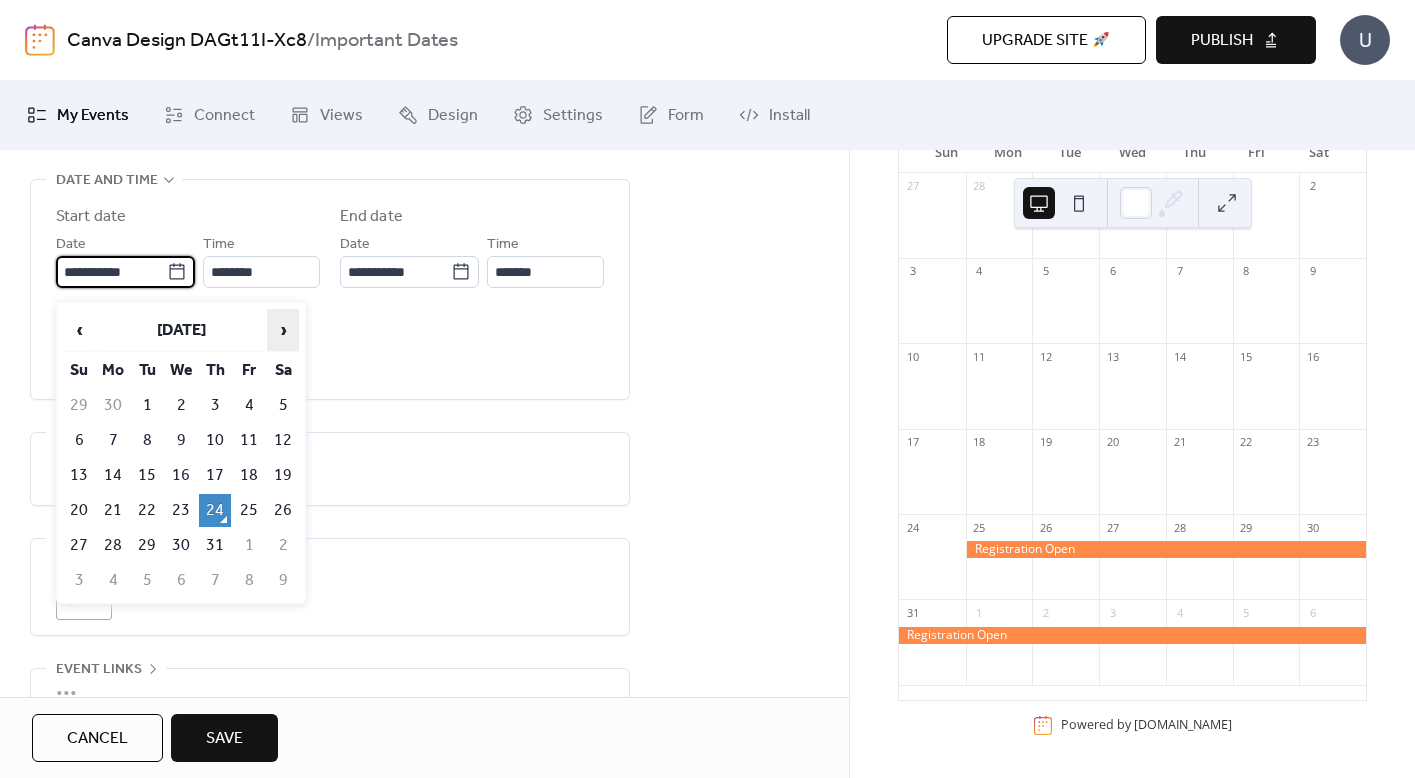 click on "›" at bounding box center [283, 330] 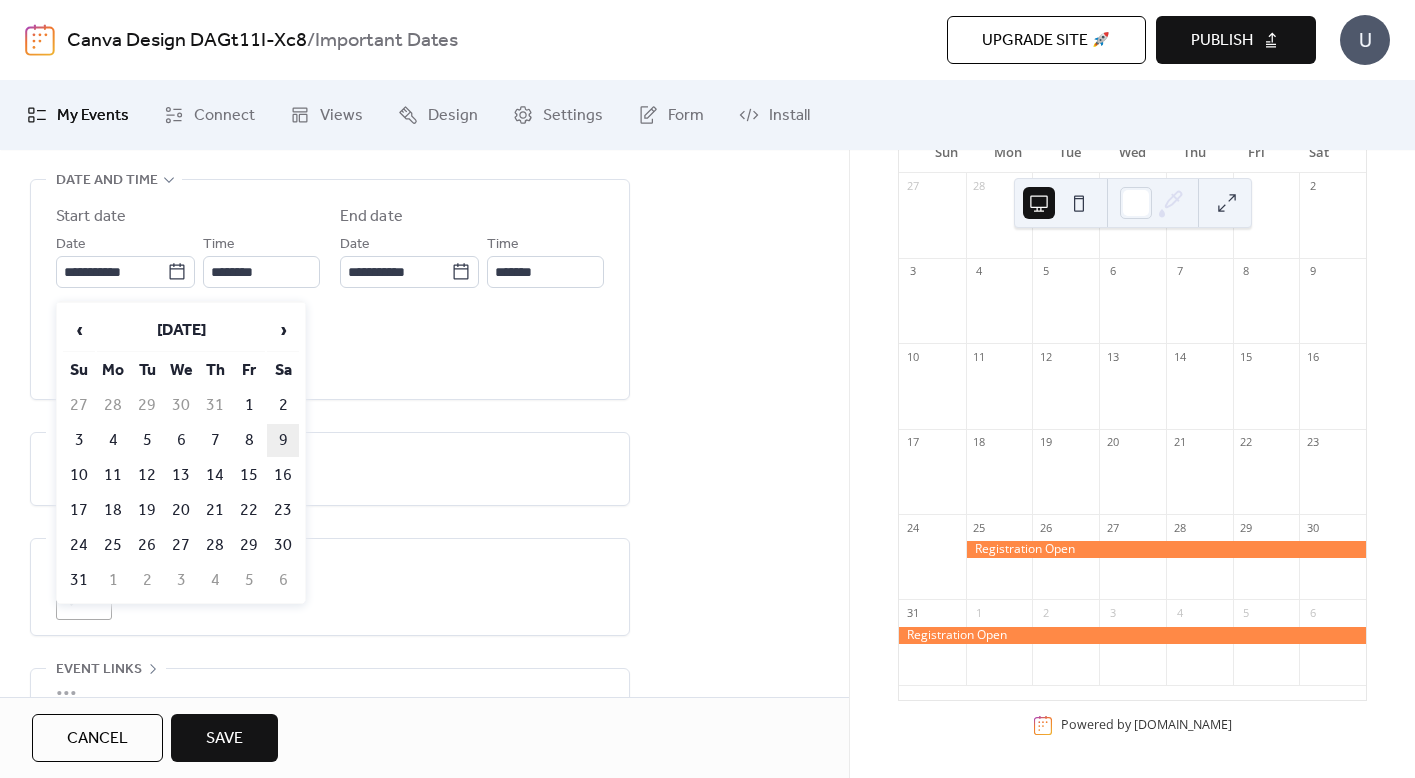 click on "9" at bounding box center (283, 440) 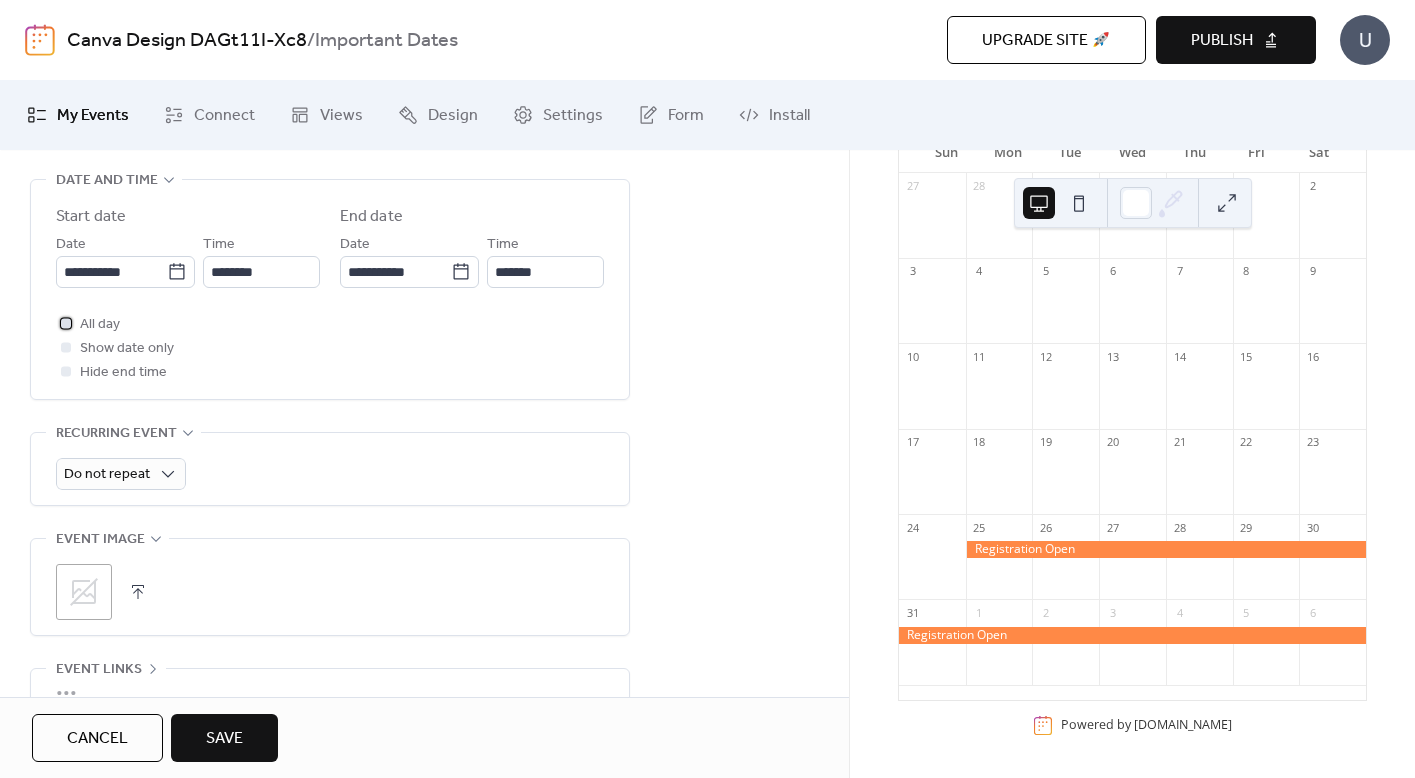 click on "All day" at bounding box center [100, 325] 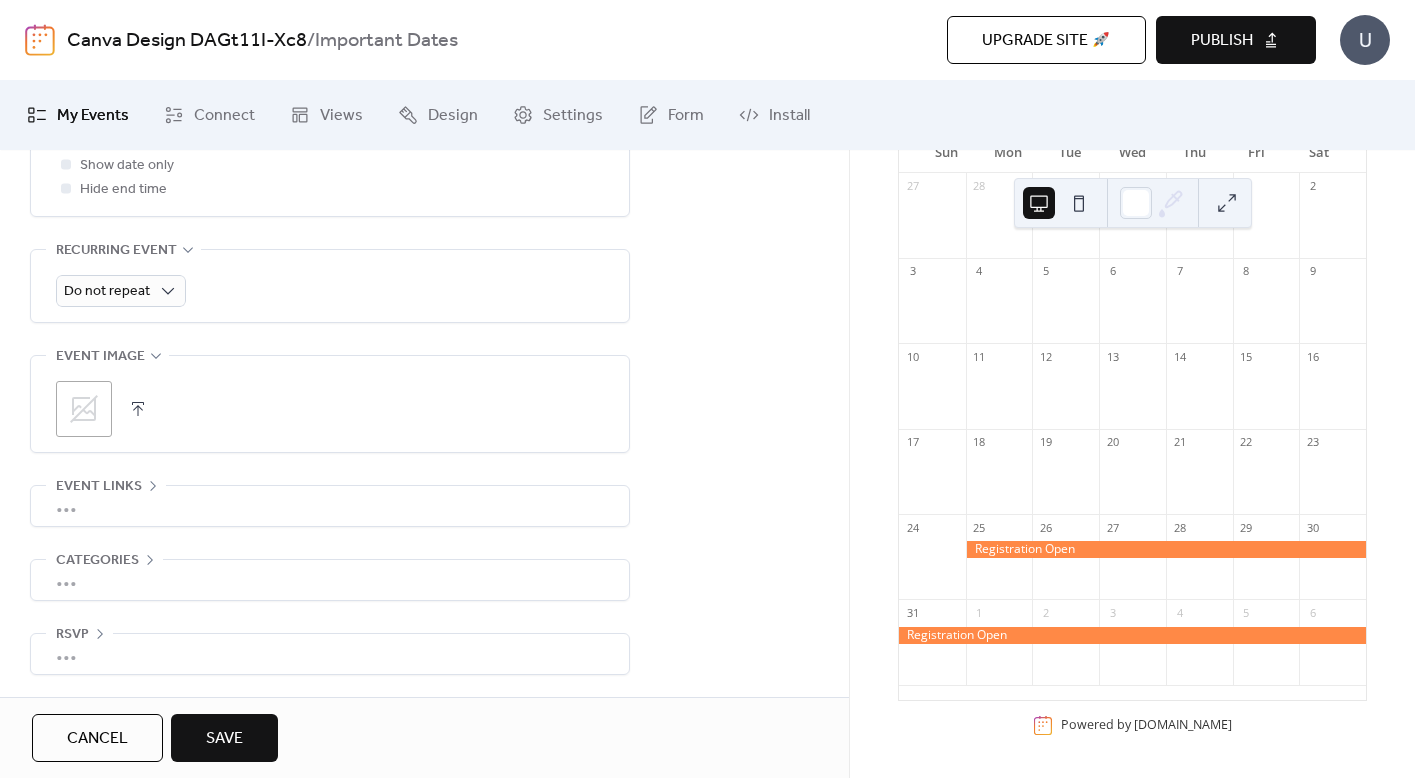 scroll, scrollTop: 856, scrollLeft: 0, axis: vertical 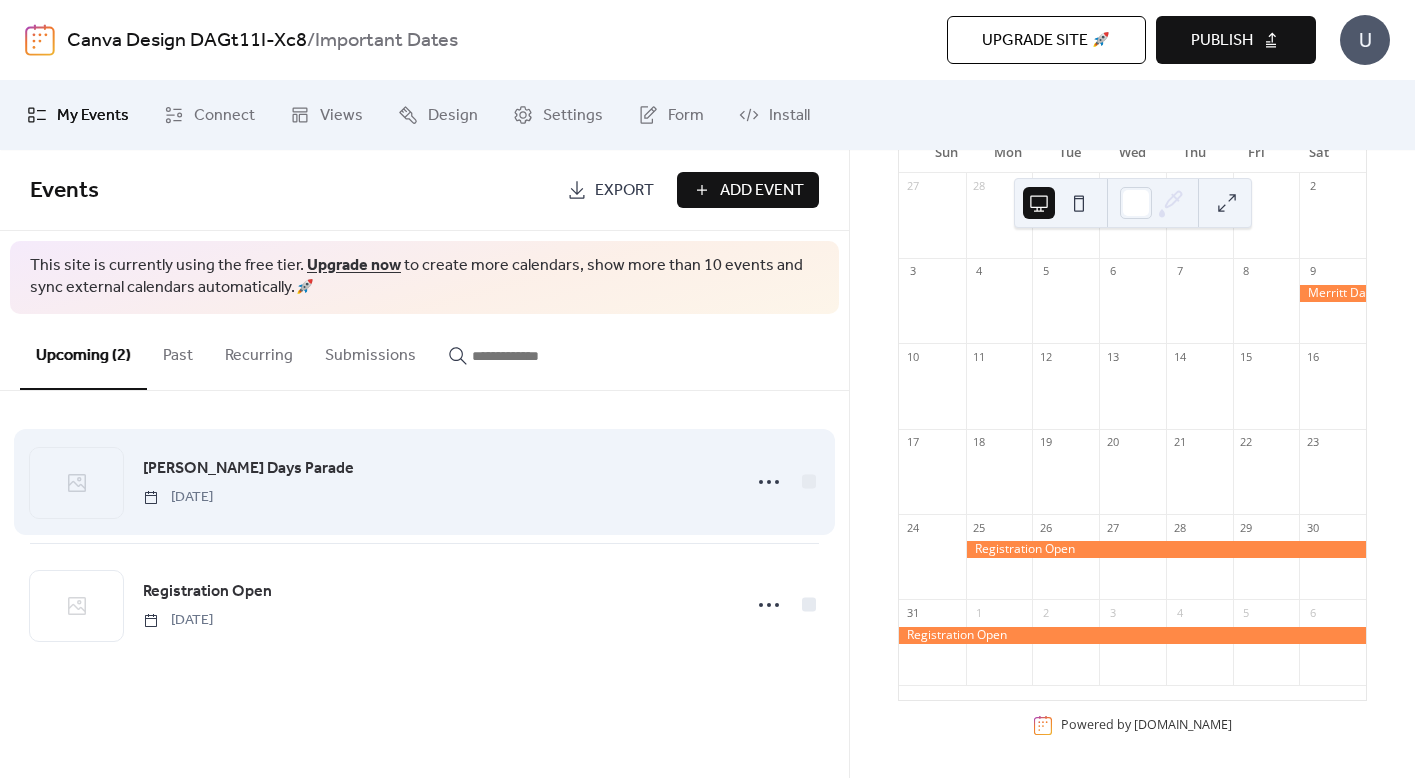 click on "Merritt Days Parade Saturday, August 9, 2025" at bounding box center [436, 481] 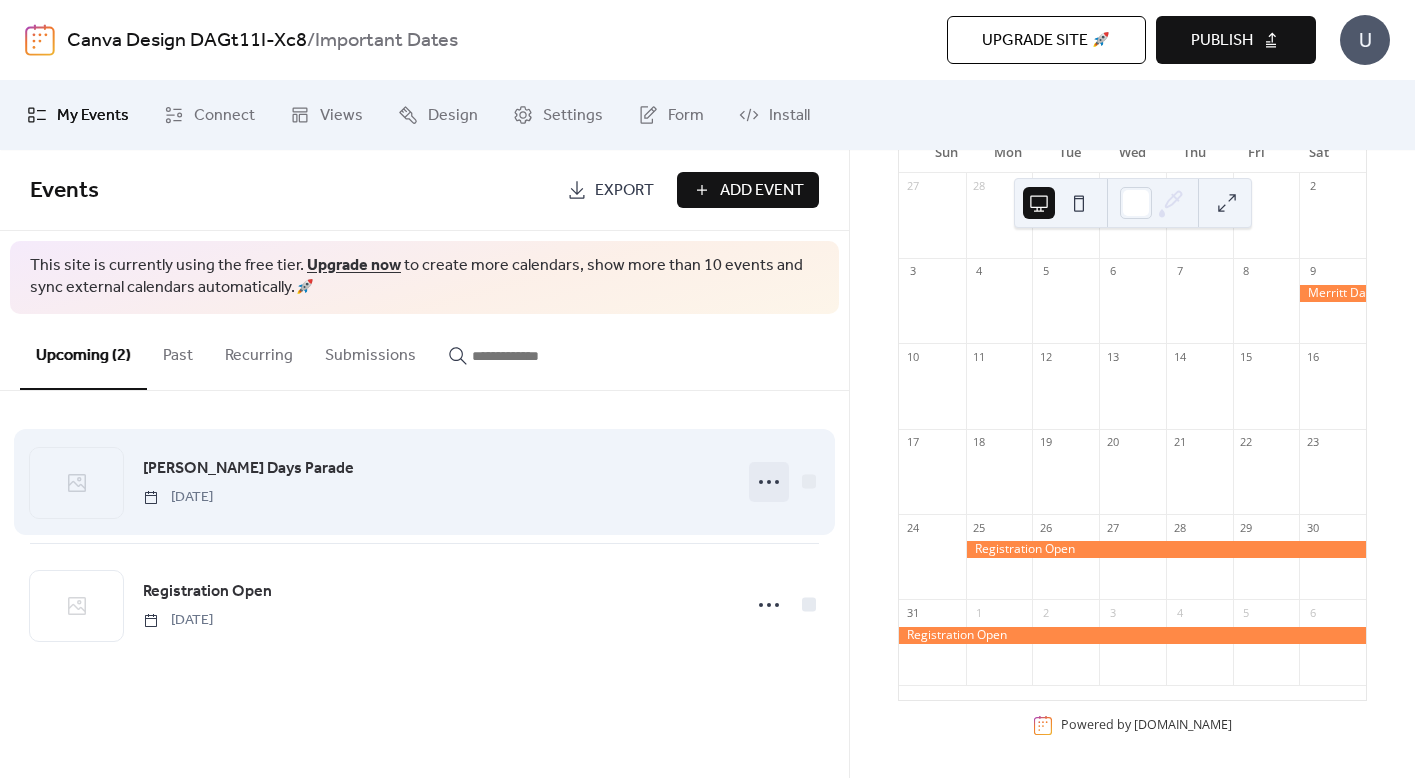 click 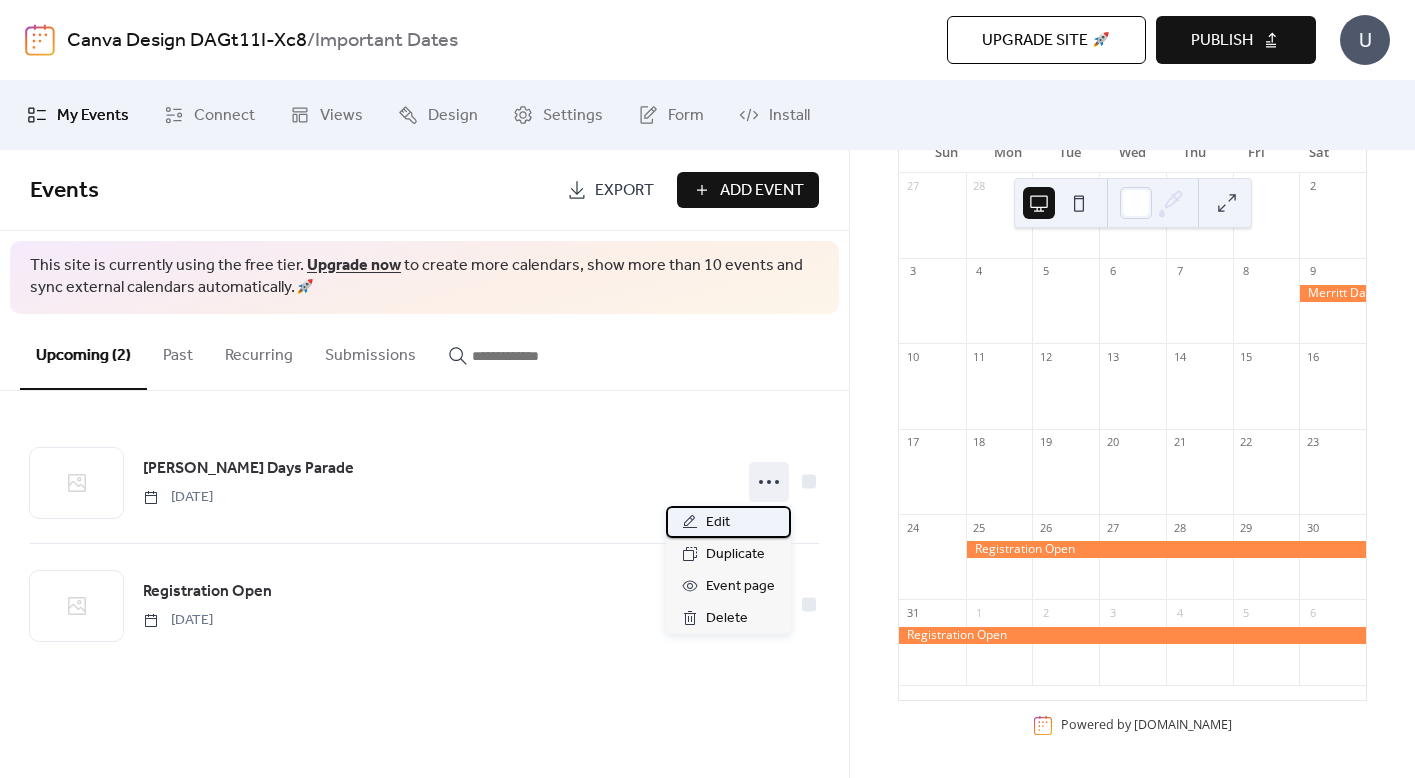 click on "Edit" at bounding box center [728, 522] 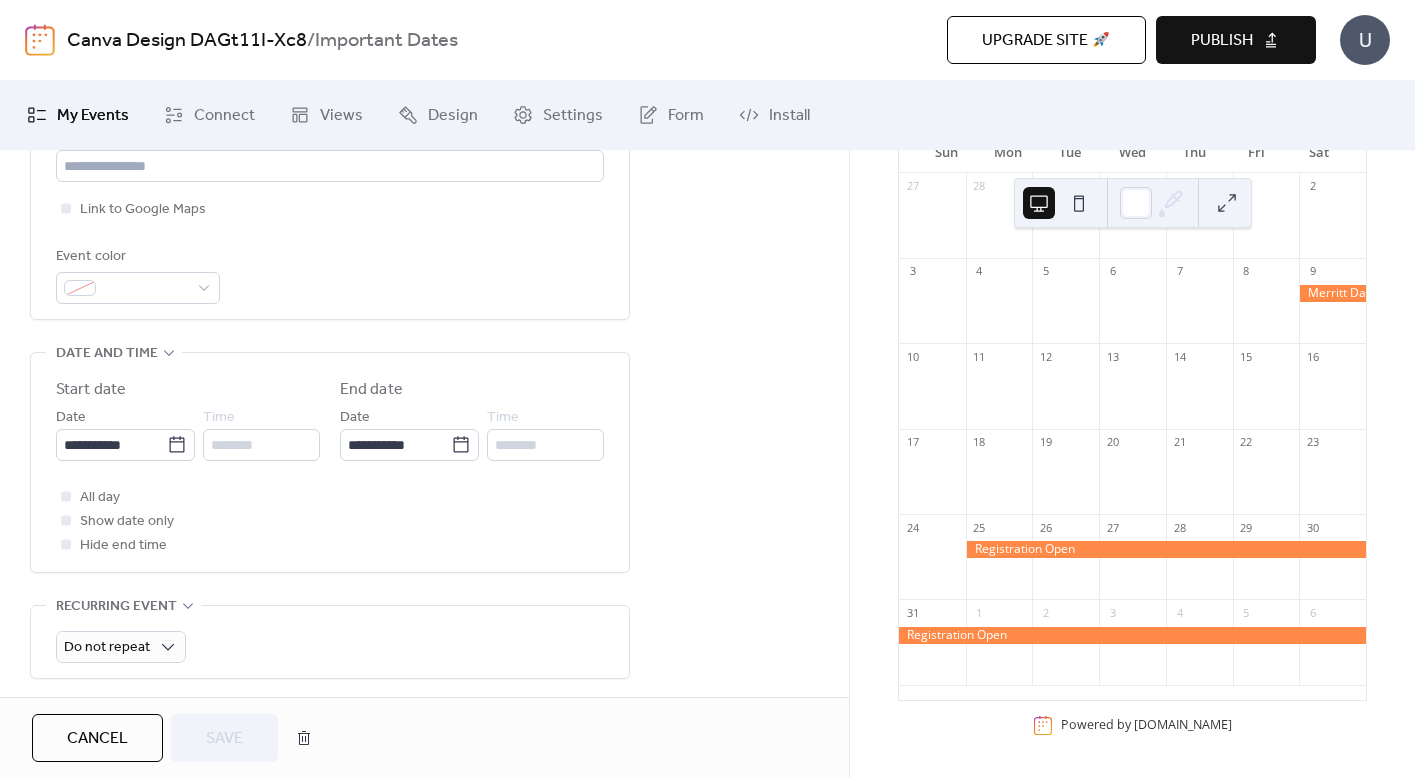 scroll, scrollTop: 521, scrollLeft: 0, axis: vertical 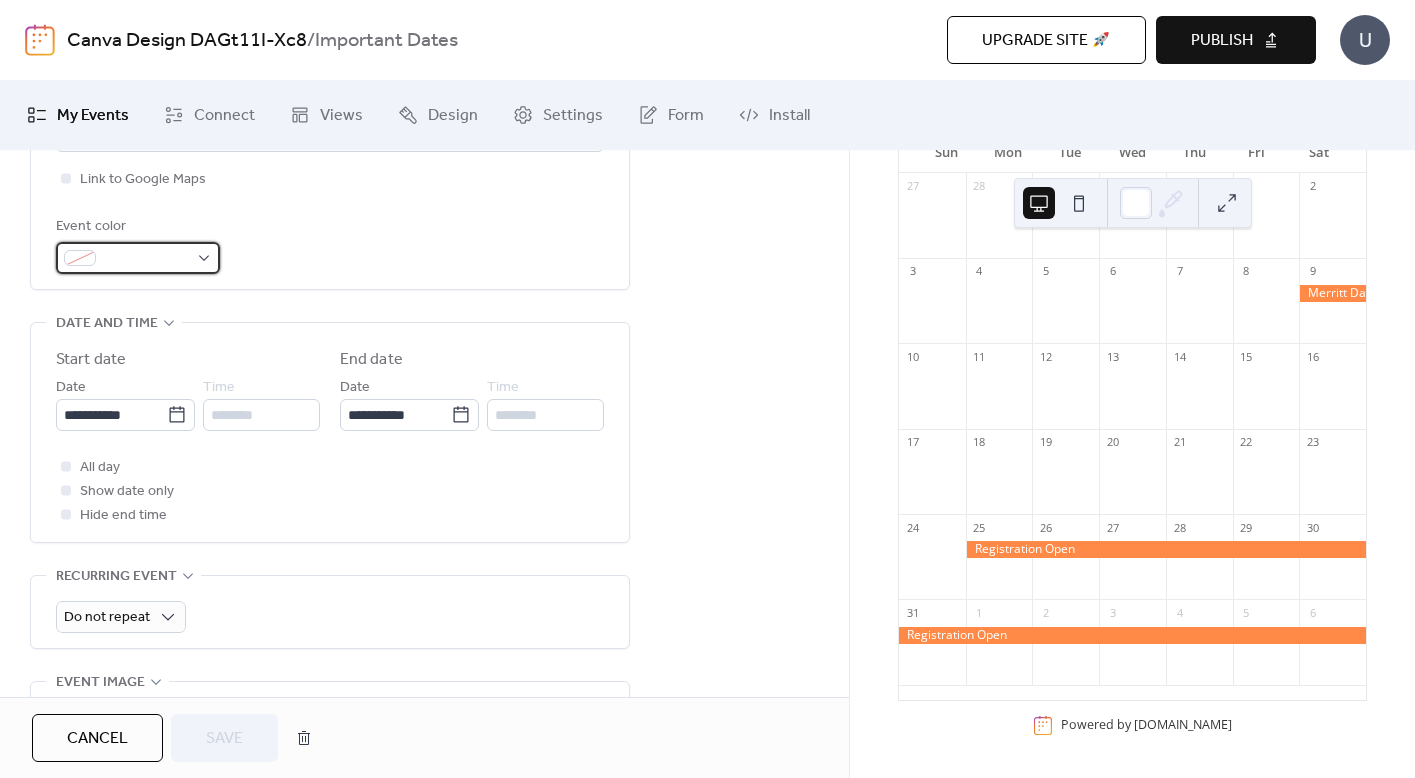click at bounding box center [138, 258] 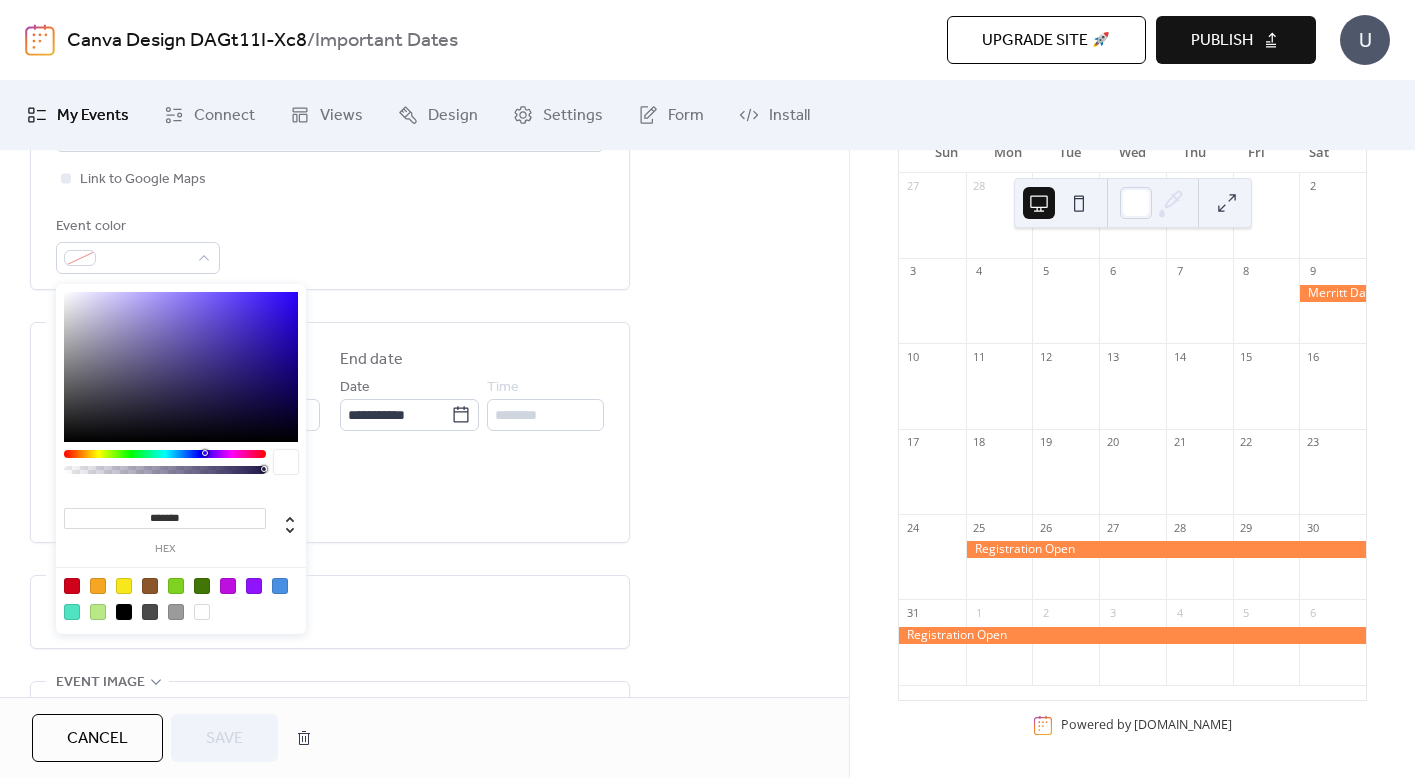 click at bounding box center [72, 586] 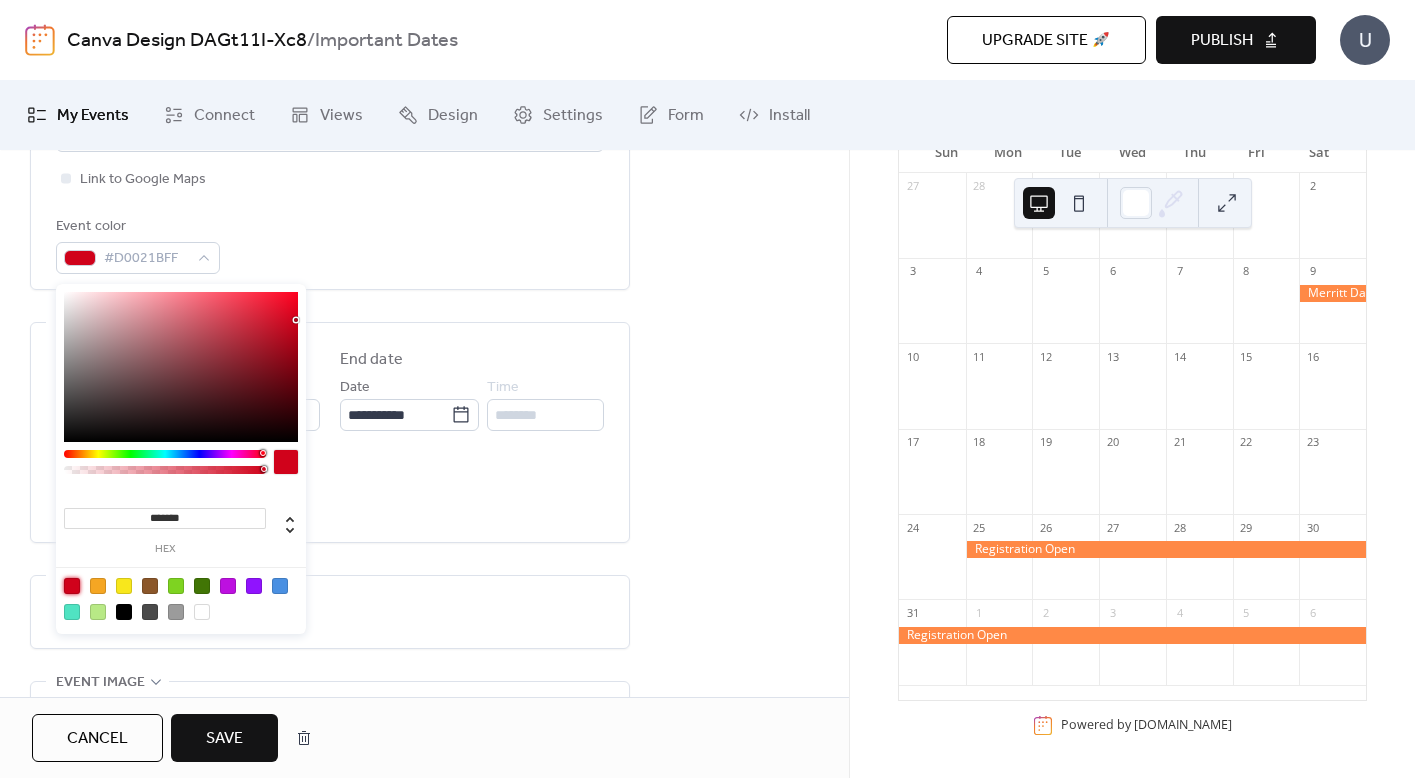 drag, startPoint x: 176, startPoint y: 314, endPoint x: 143, endPoint y: 289, distance: 41.400482 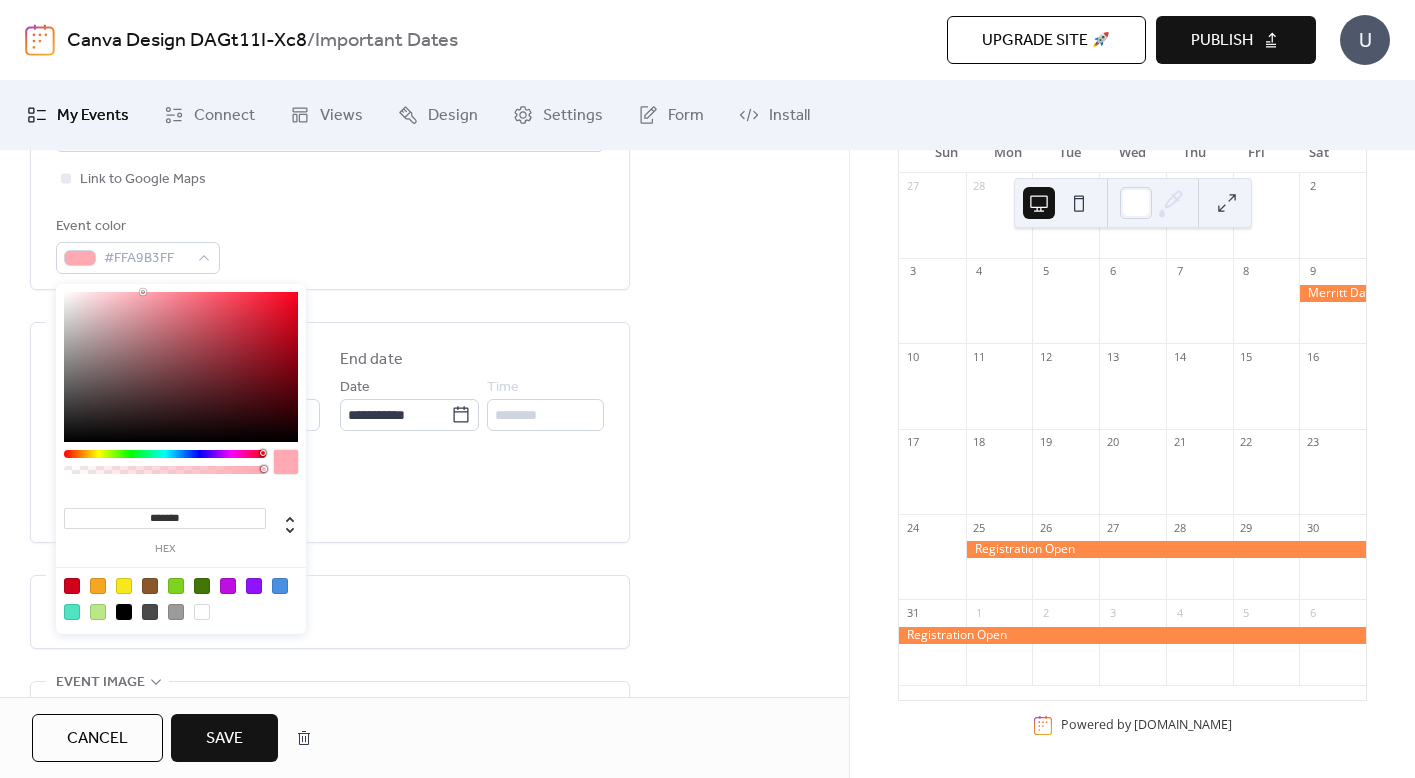 drag, startPoint x: 143, startPoint y: 289, endPoint x: 160, endPoint y: 300, distance: 20.248457 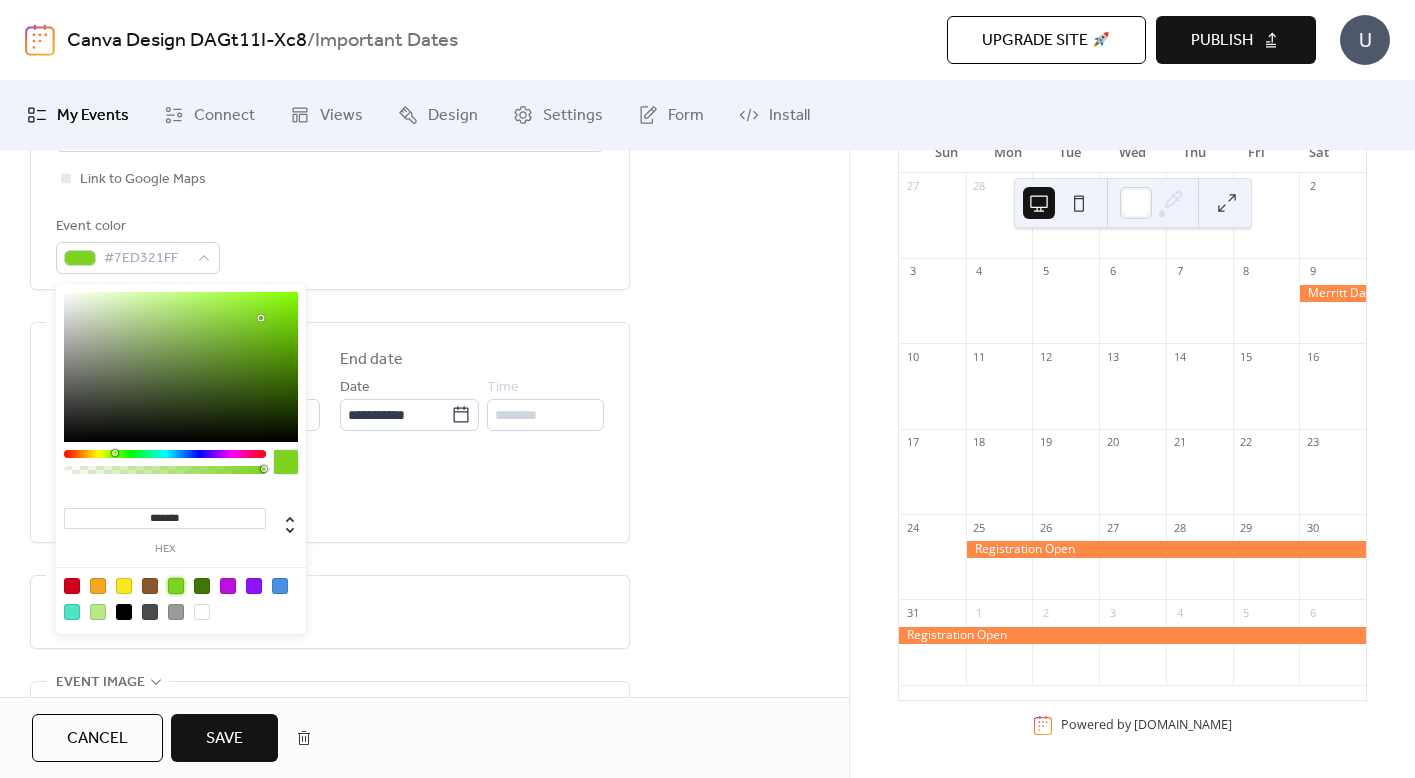 click on "Do not repeat" at bounding box center [330, 612] 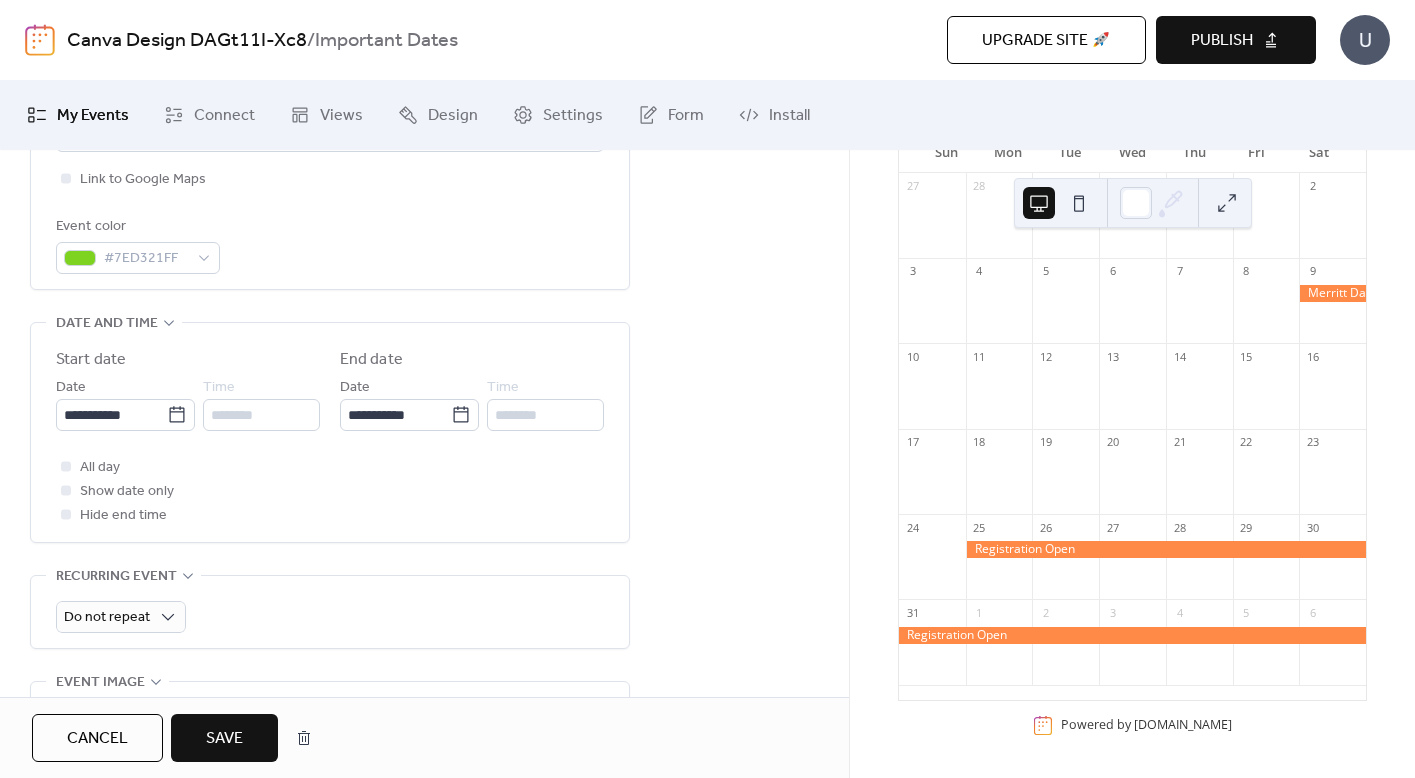 click on "Save" at bounding box center [224, 739] 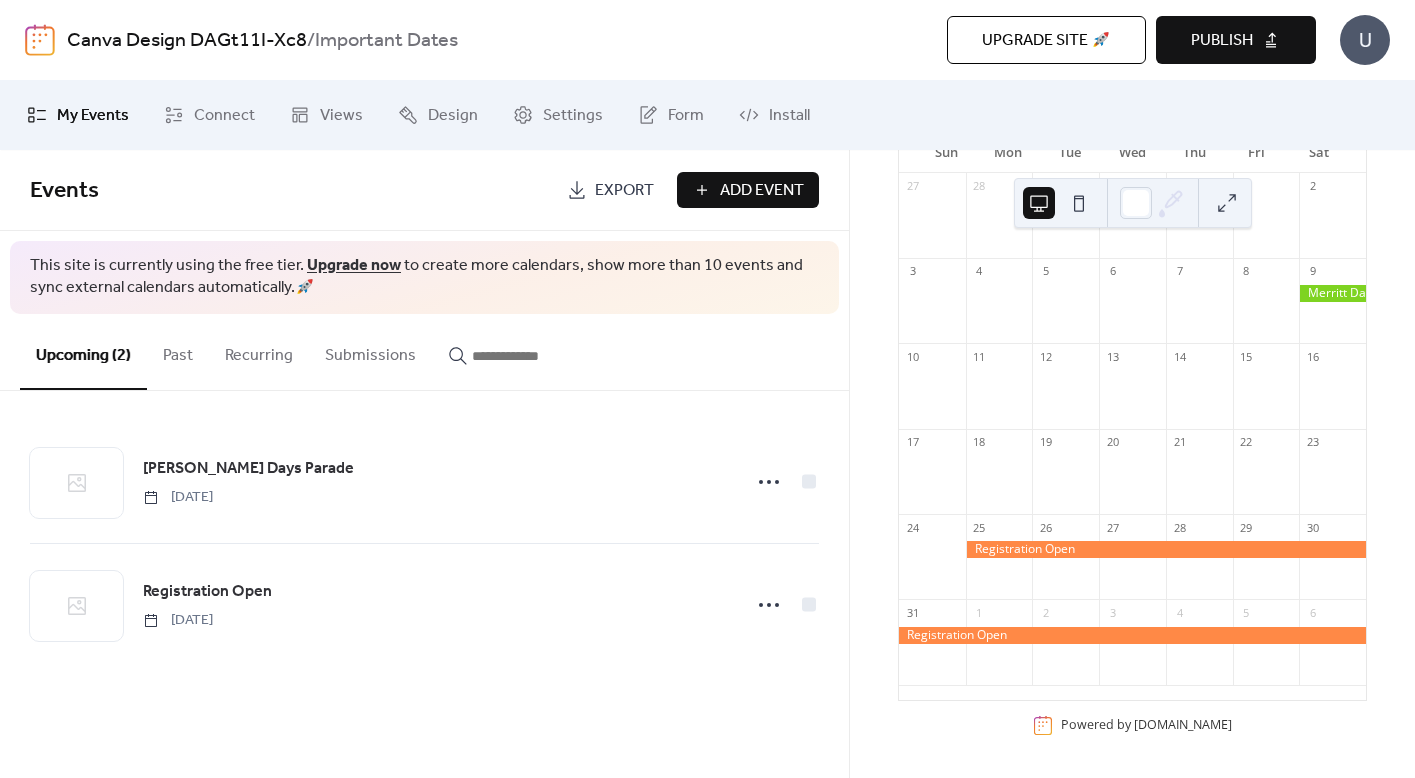 click at bounding box center (1266, 396) 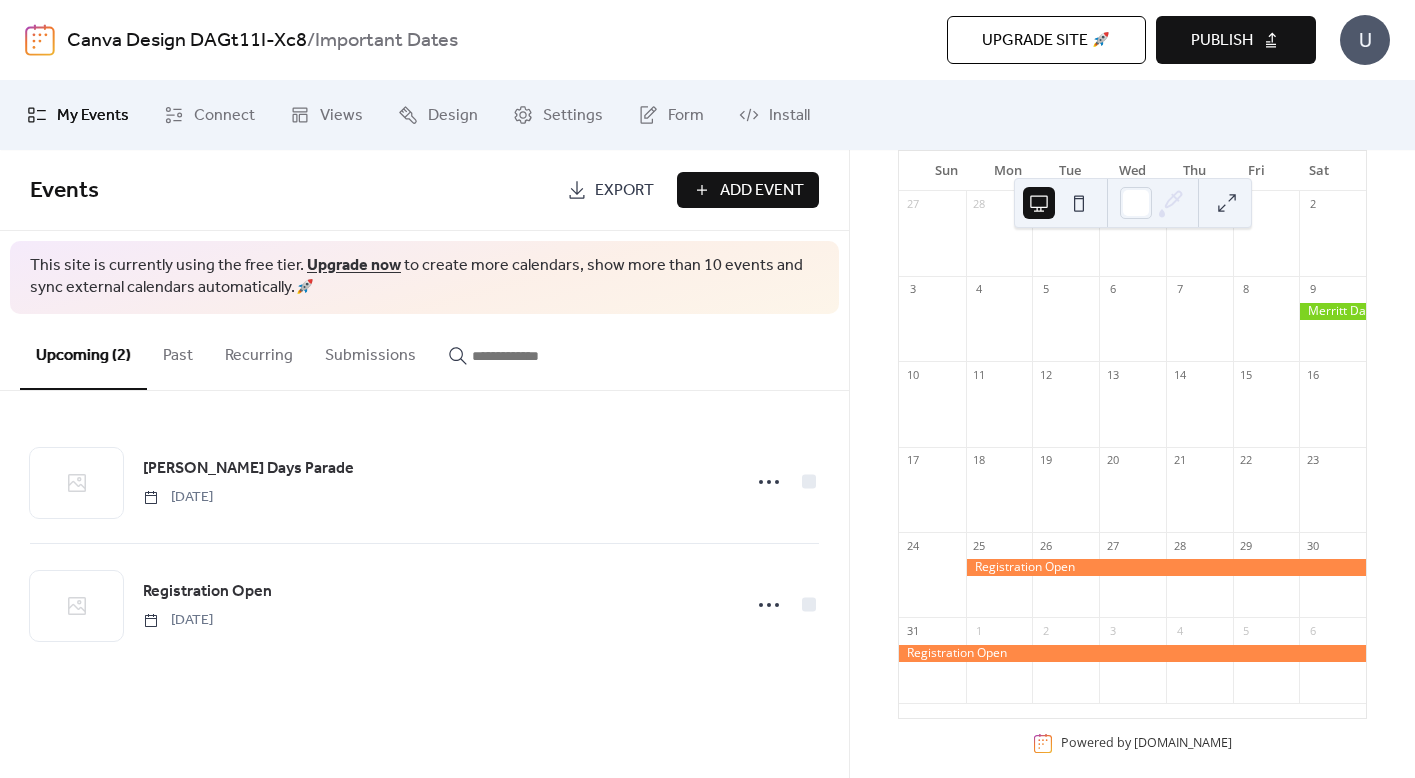 scroll, scrollTop: 175, scrollLeft: 0, axis: vertical 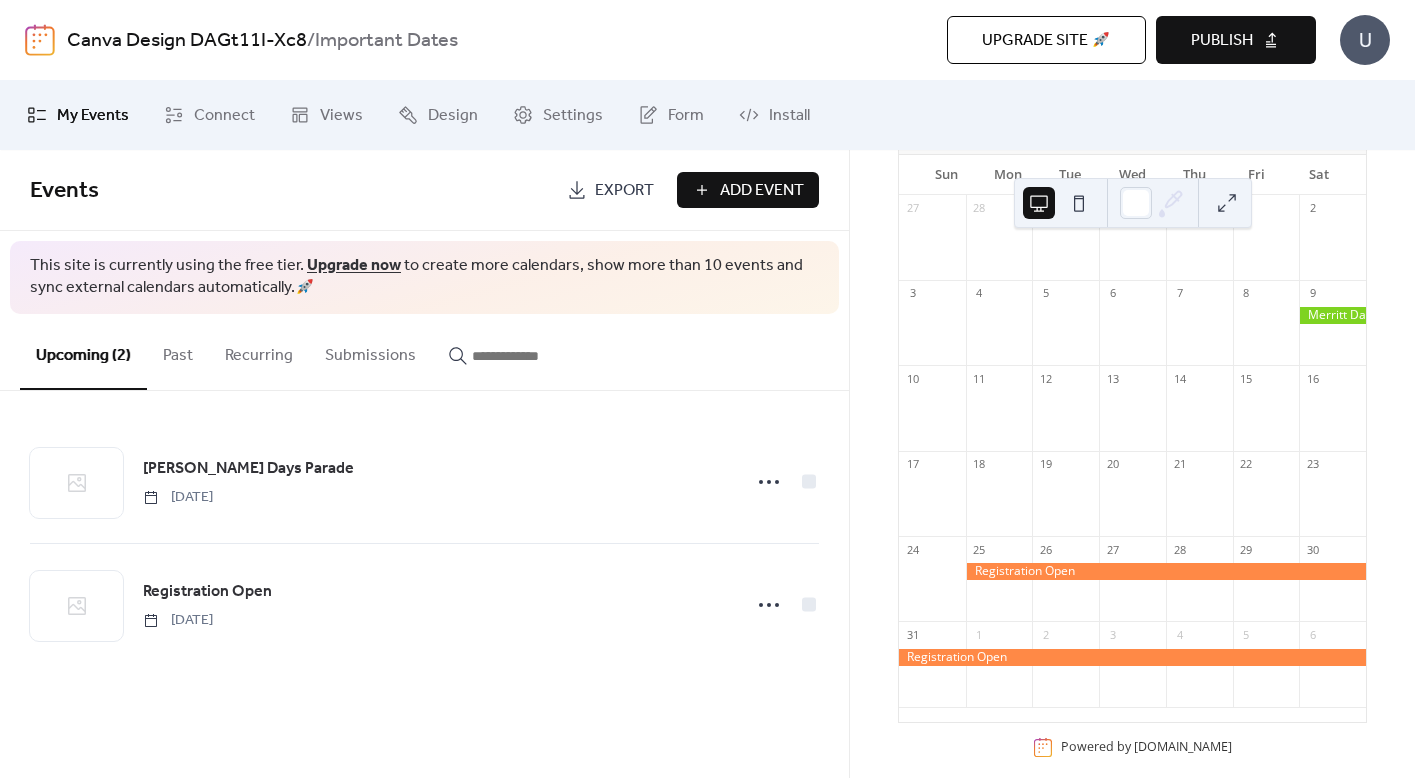 click on "Export" at bounding box center (624, 191) 